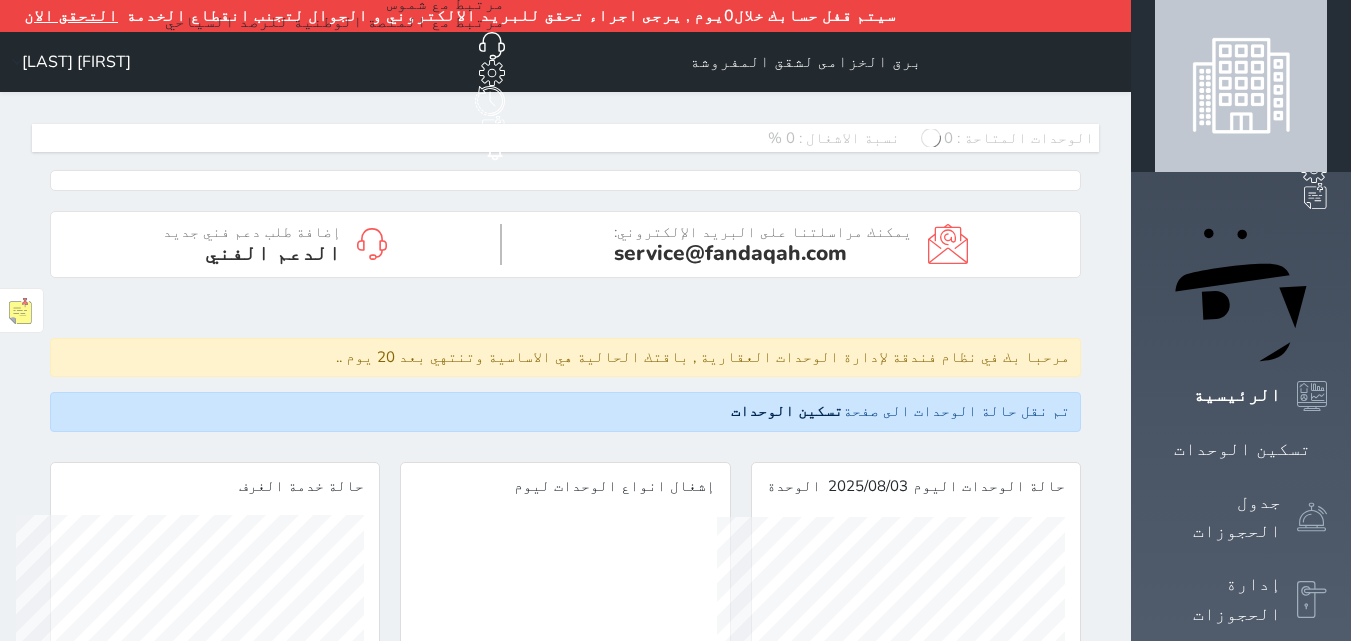 scroll, scrollTop: 0, scrollLeft: 0, axis: both 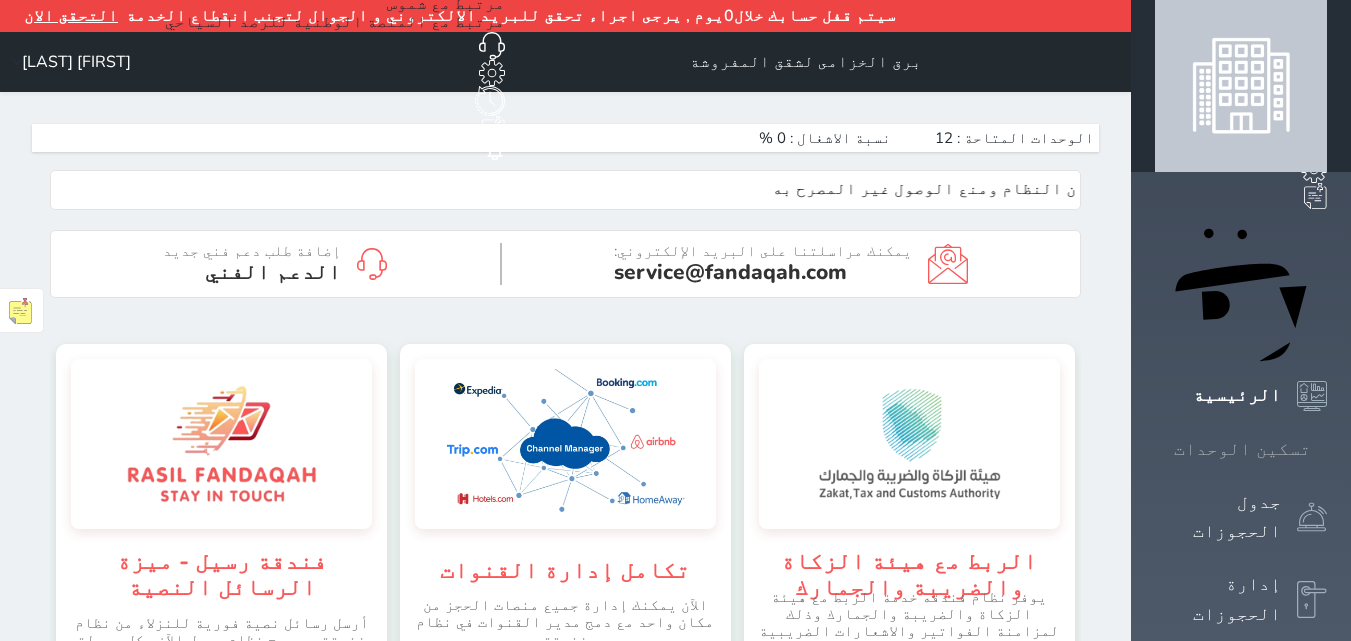 click 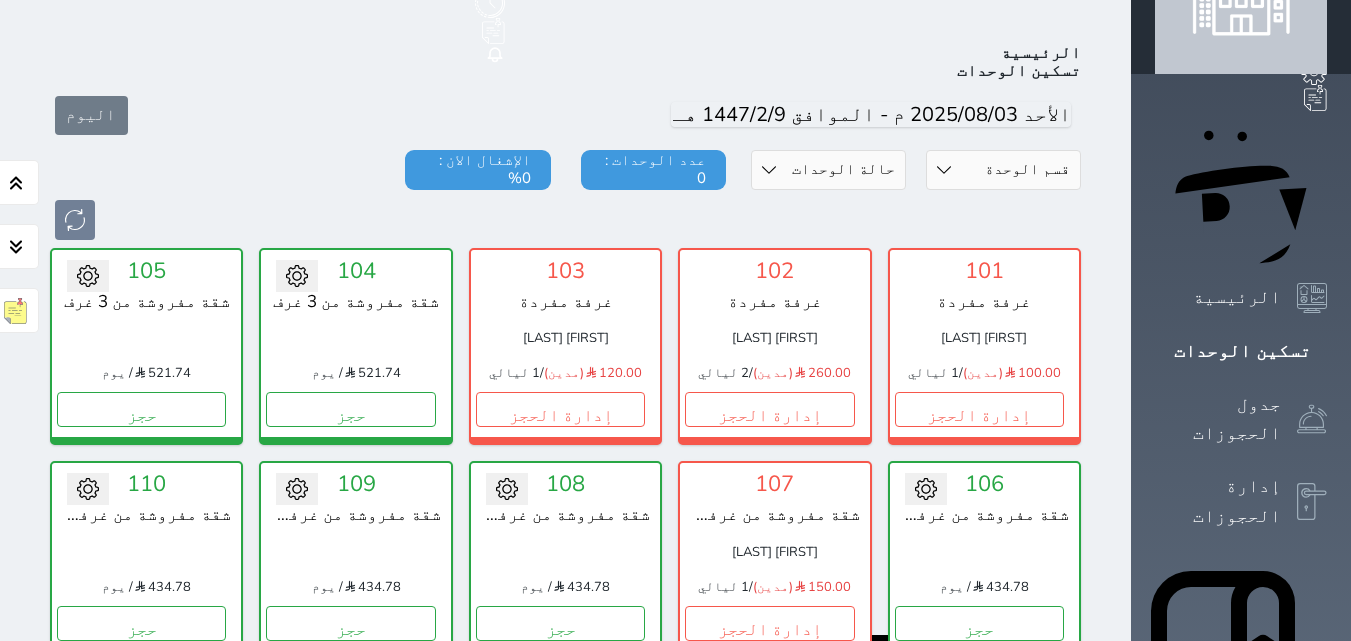 scroll, scrollTop: 110, scrollLeft: 0, axis: vertical 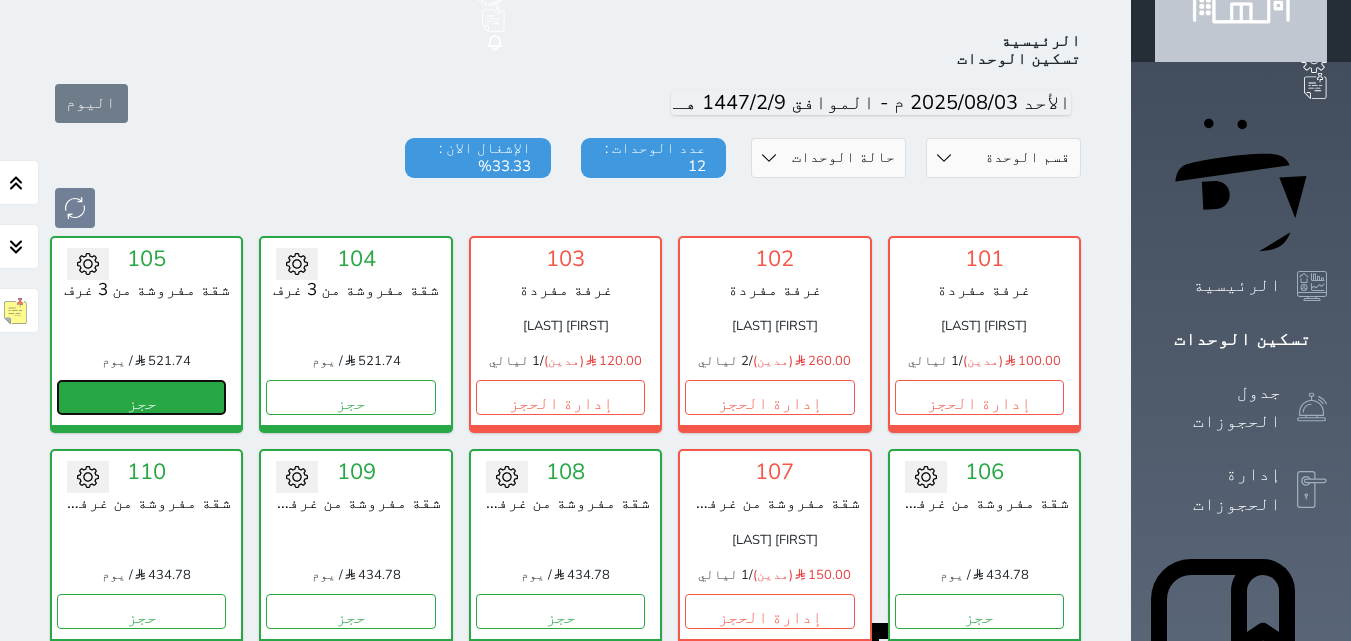 click on "حجز" at bounding box center [141, 397] 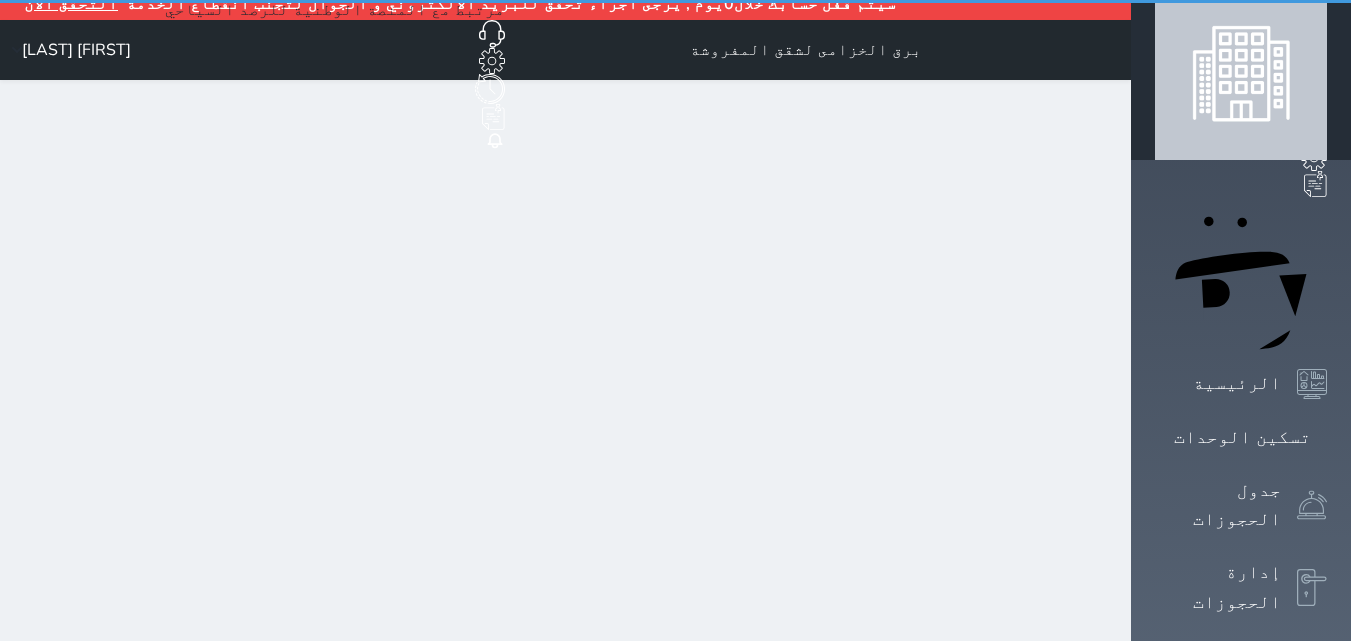 scroll, scrollTop: 0, scrollLeft: 0, axis: both 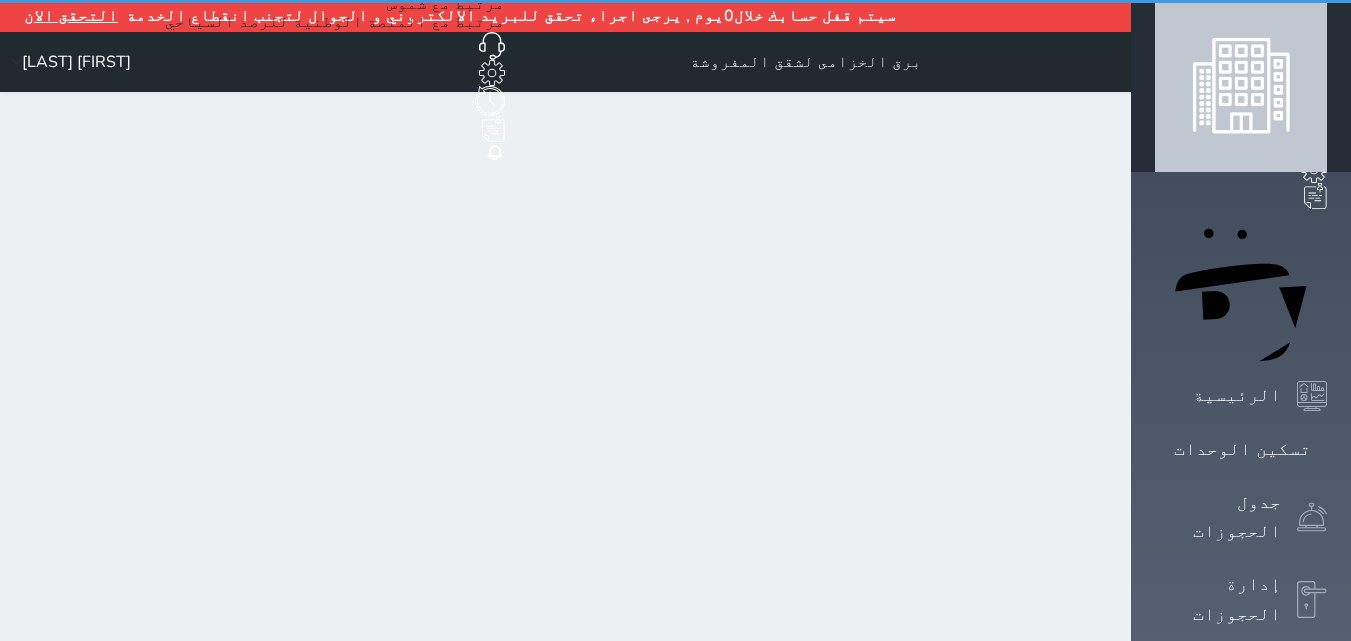 select on "1" 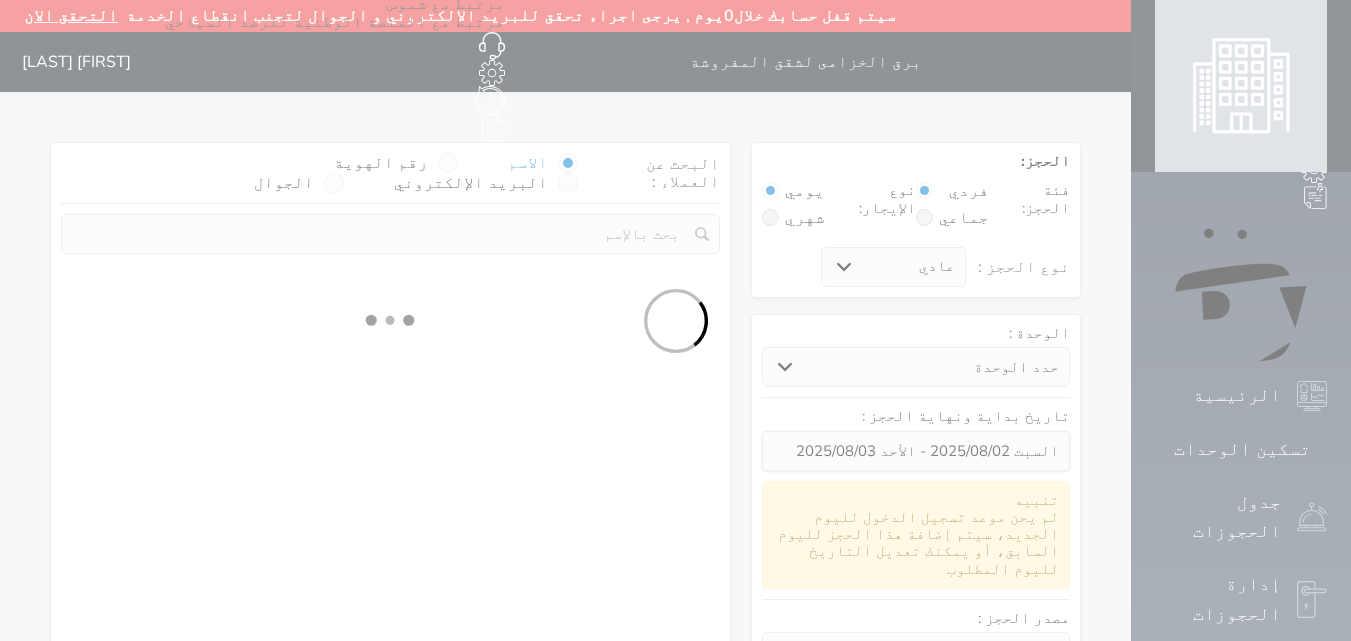 select 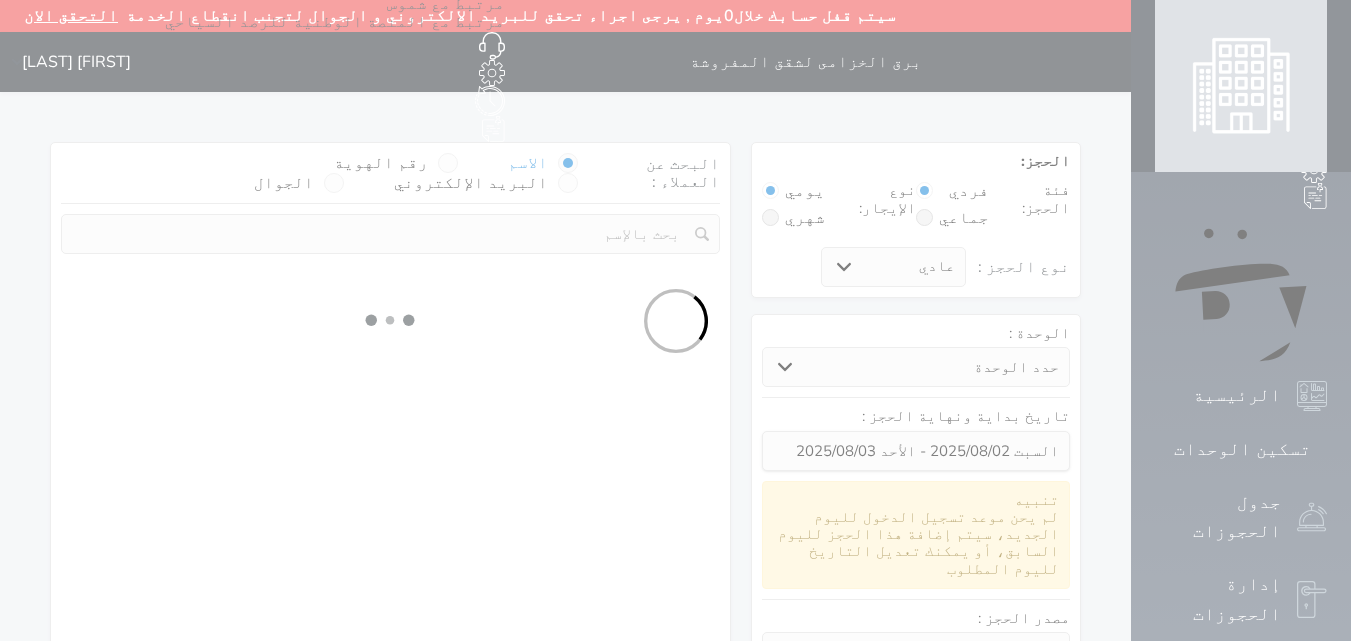 select on "1" 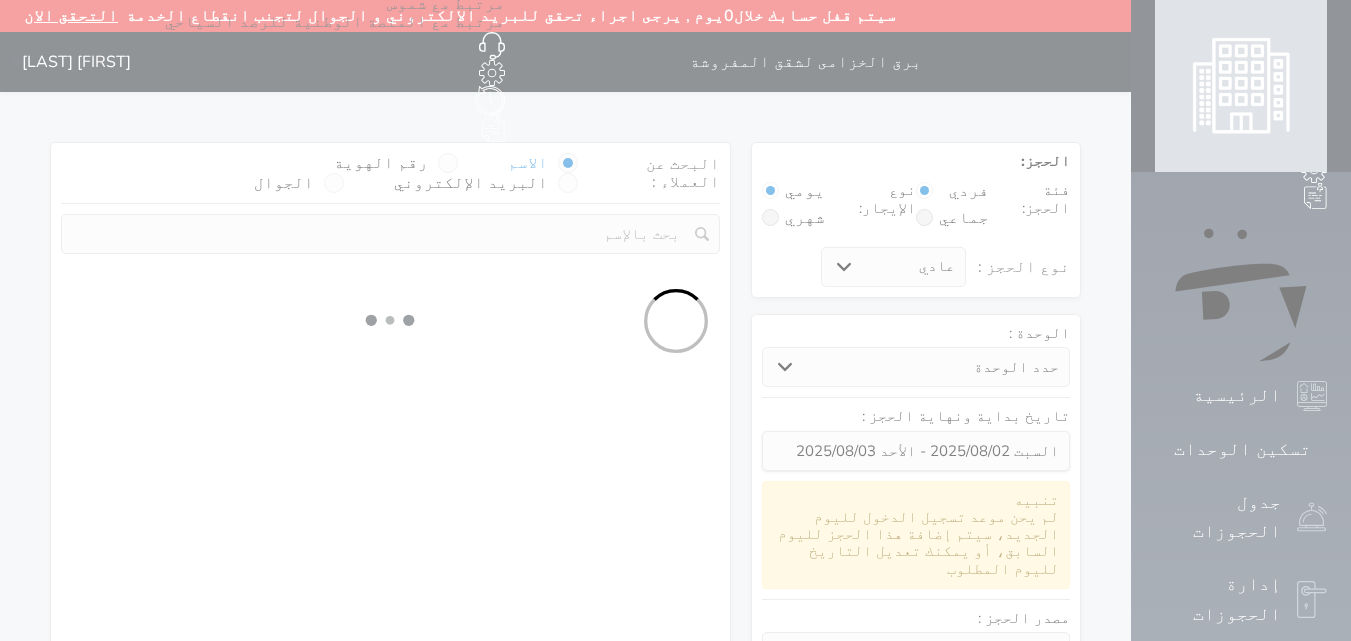 select on "113" 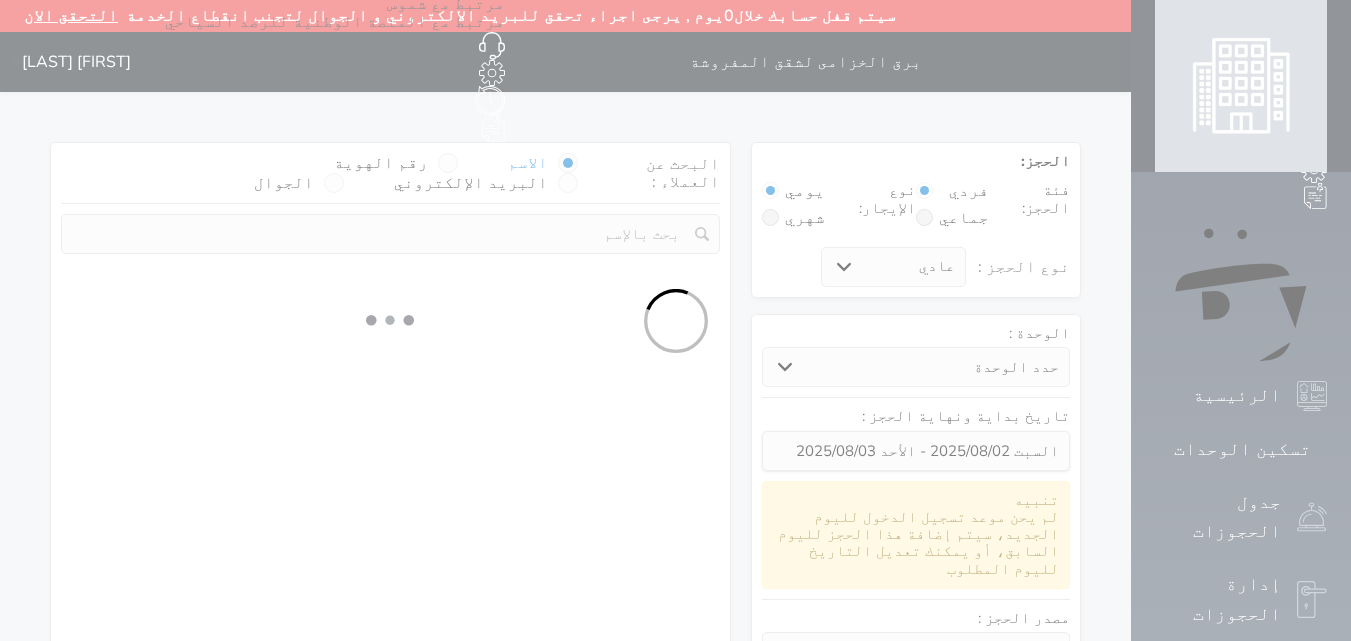 select on "1" 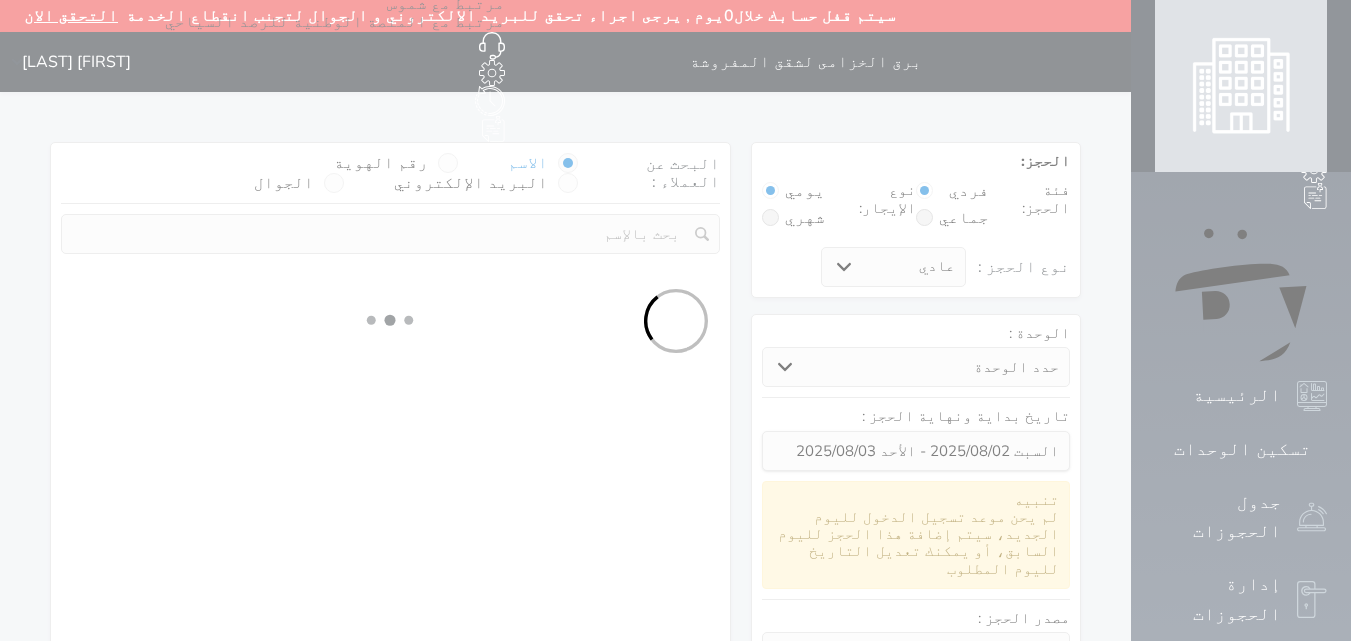select 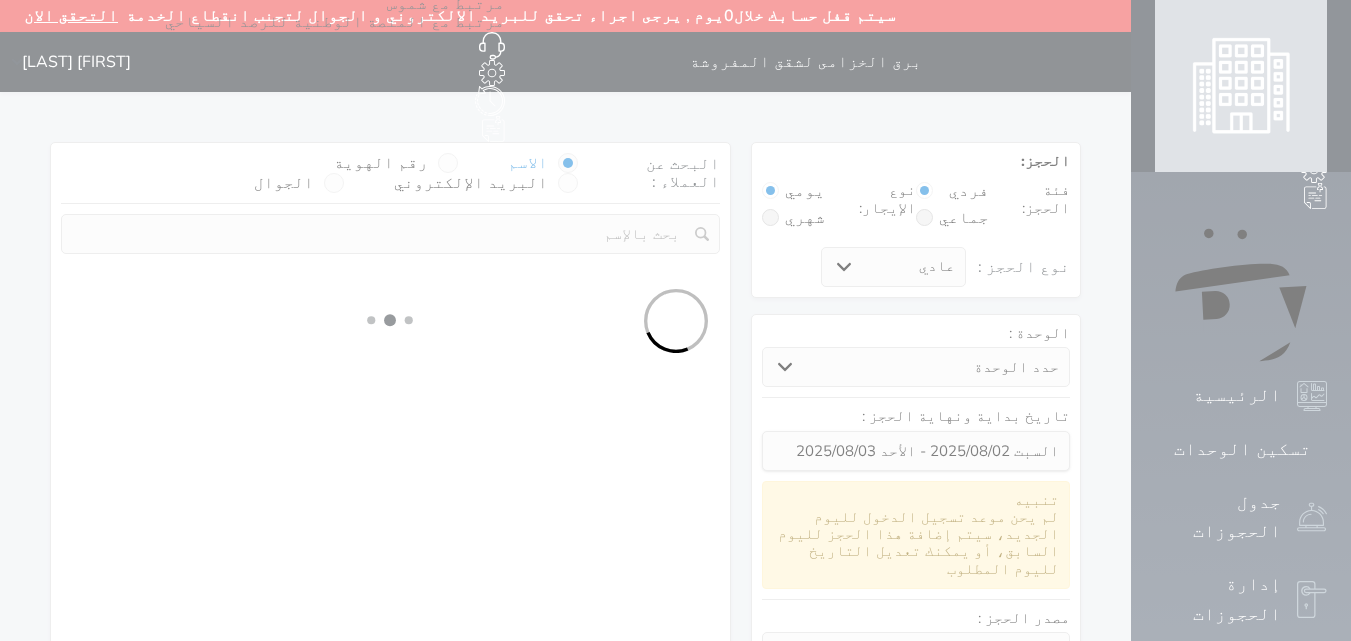 select on "7" 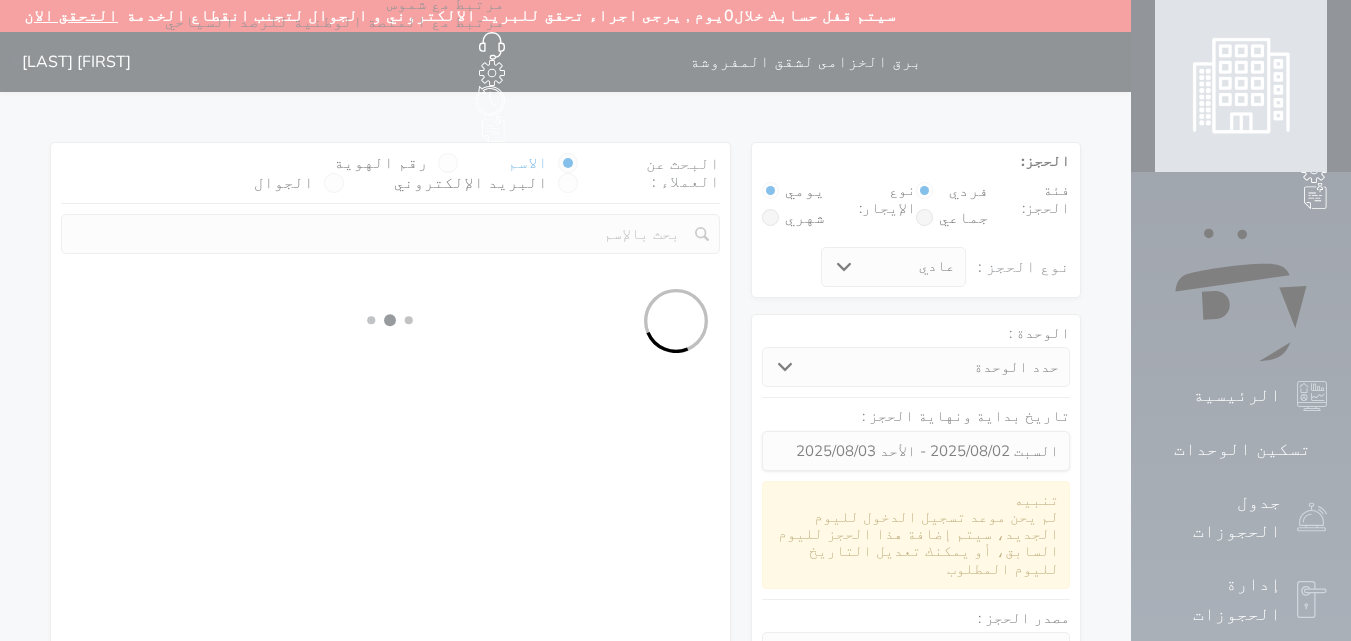 select 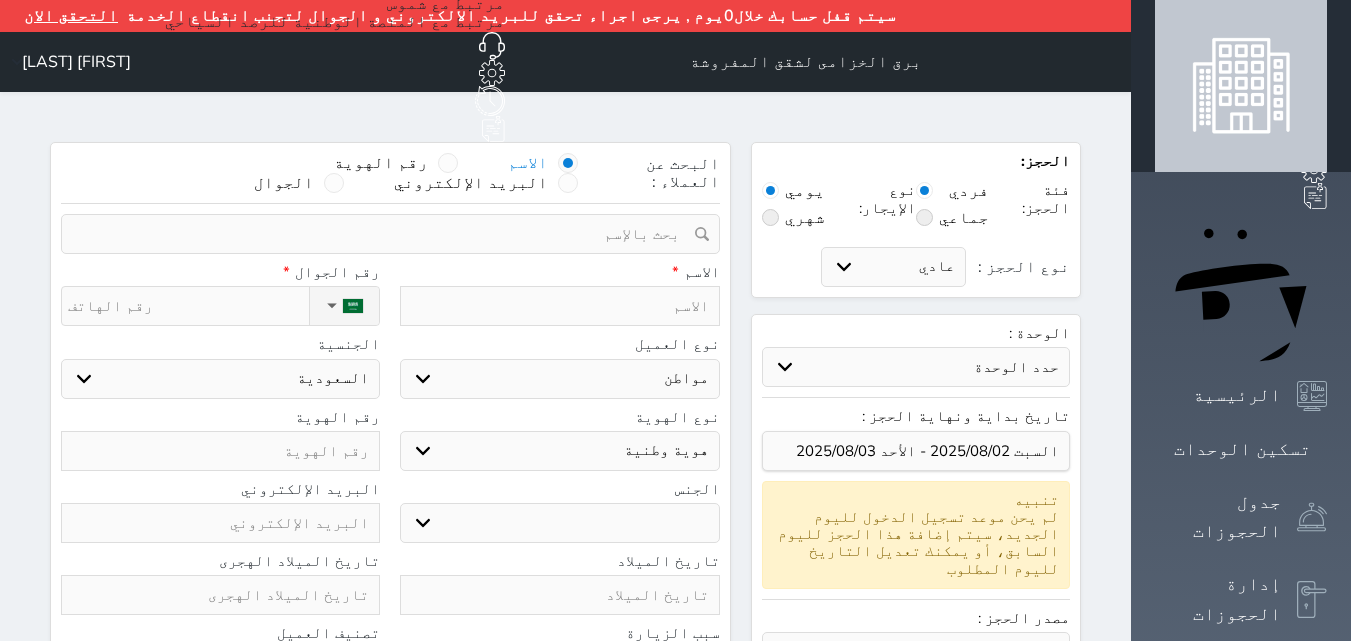 select 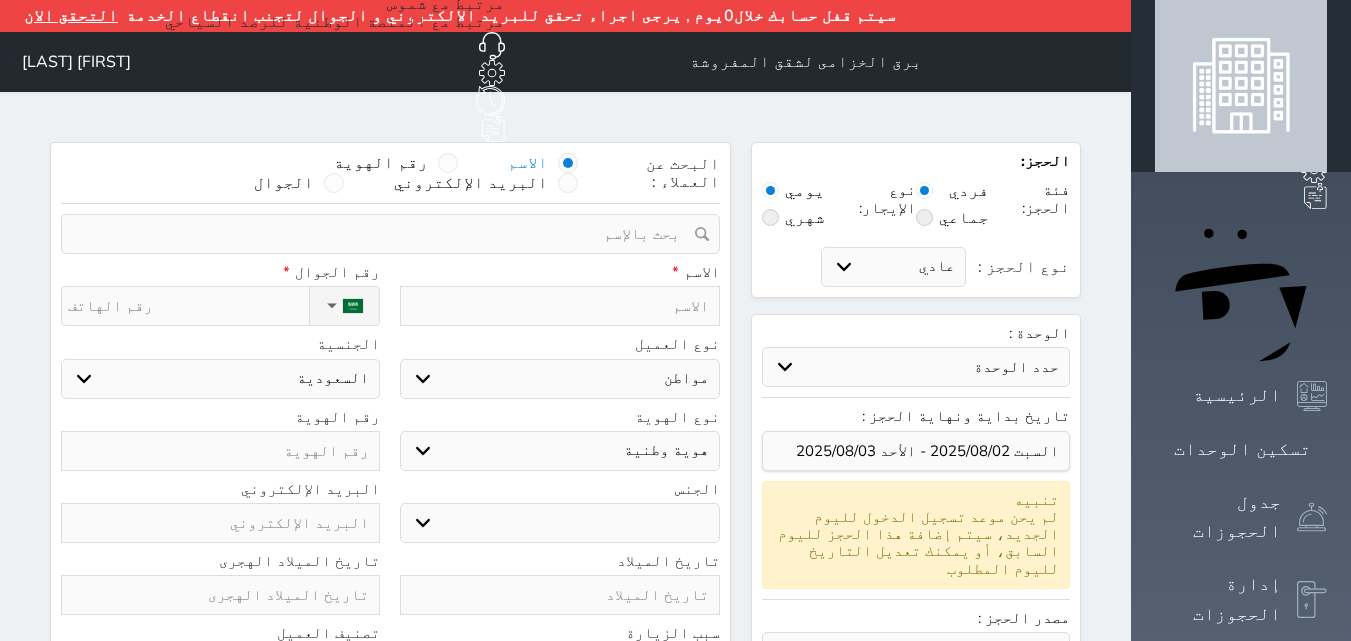 select 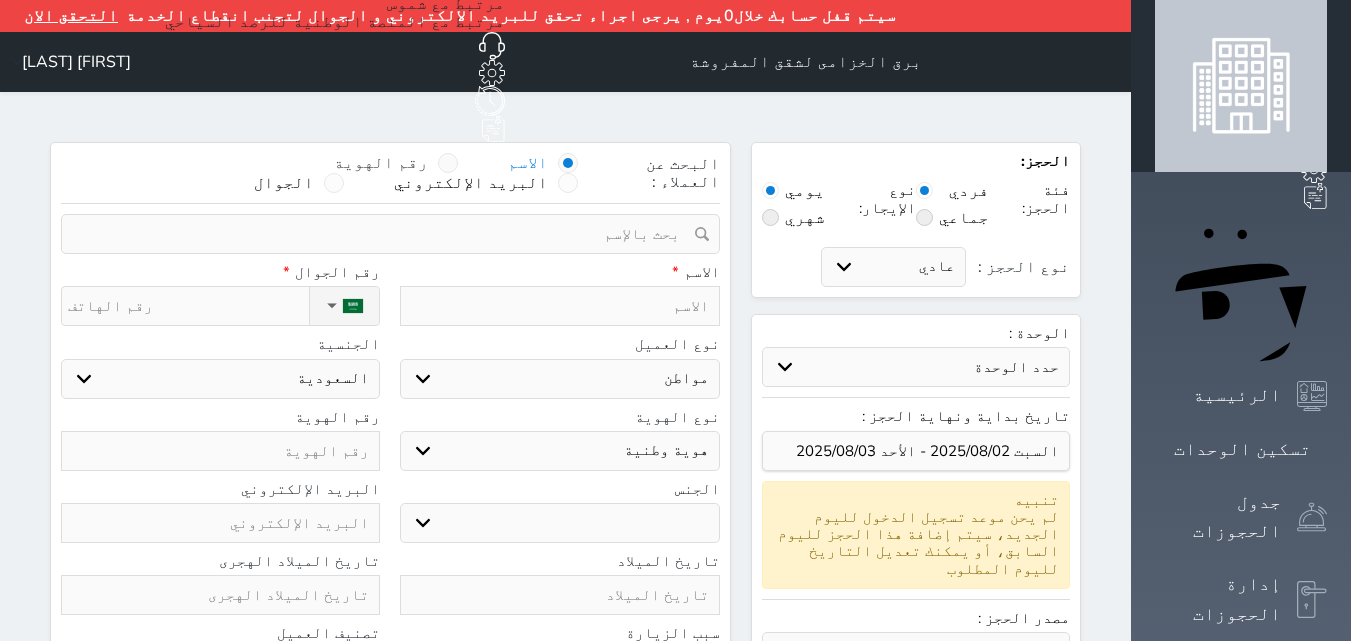 click on "رقم الهوية" at bounding box center (381, 163) 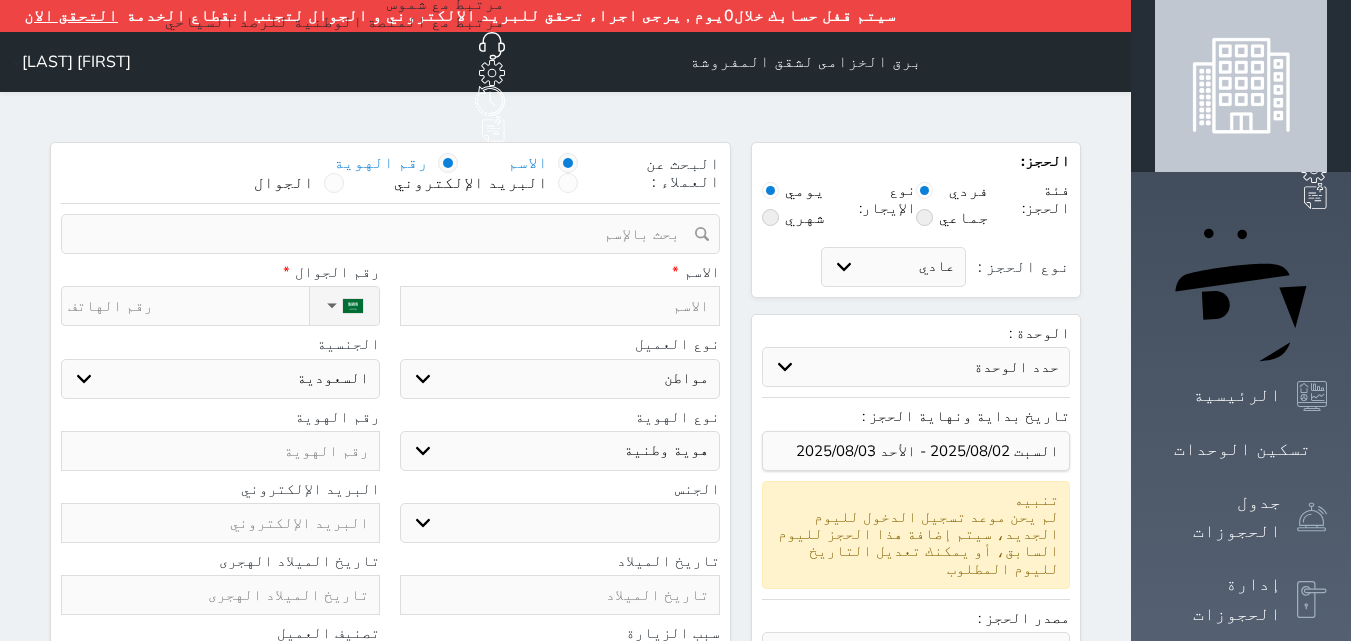 select 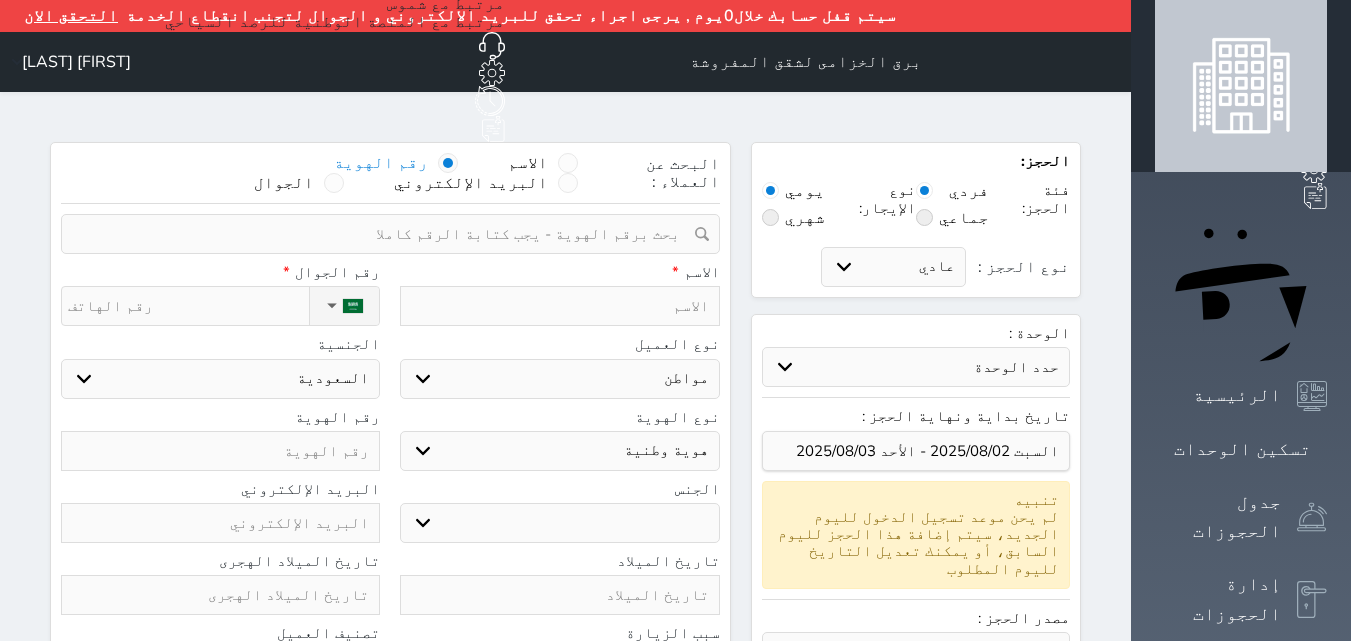 drag, startPoint x: 488, startPoint y: 187, endPoint x: 519, endPoint y: 187, distance: 31 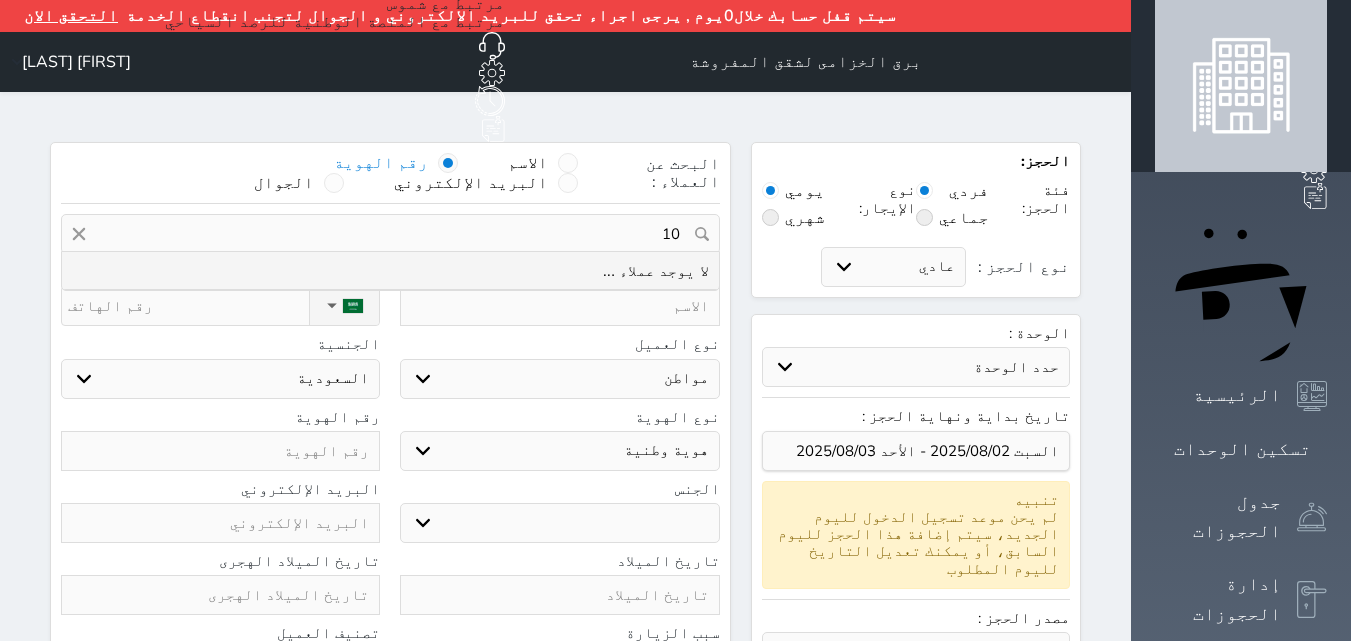 type on "1" 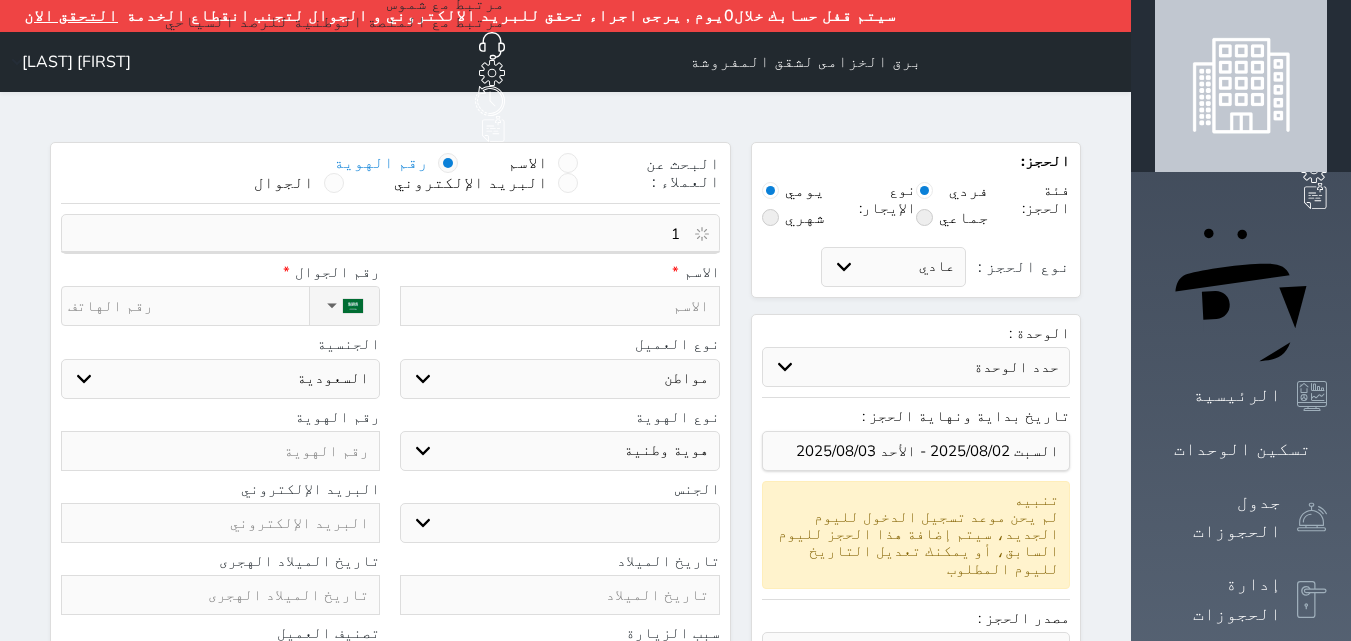 type 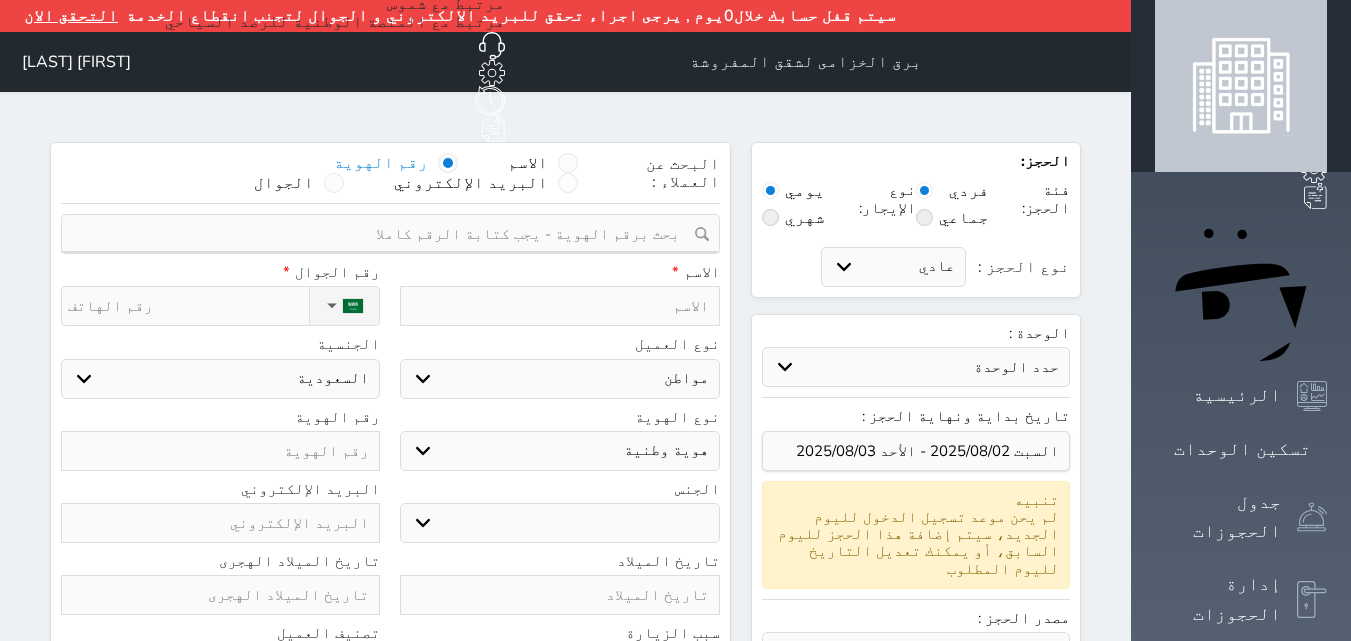 click at bounding box center (559, 306) 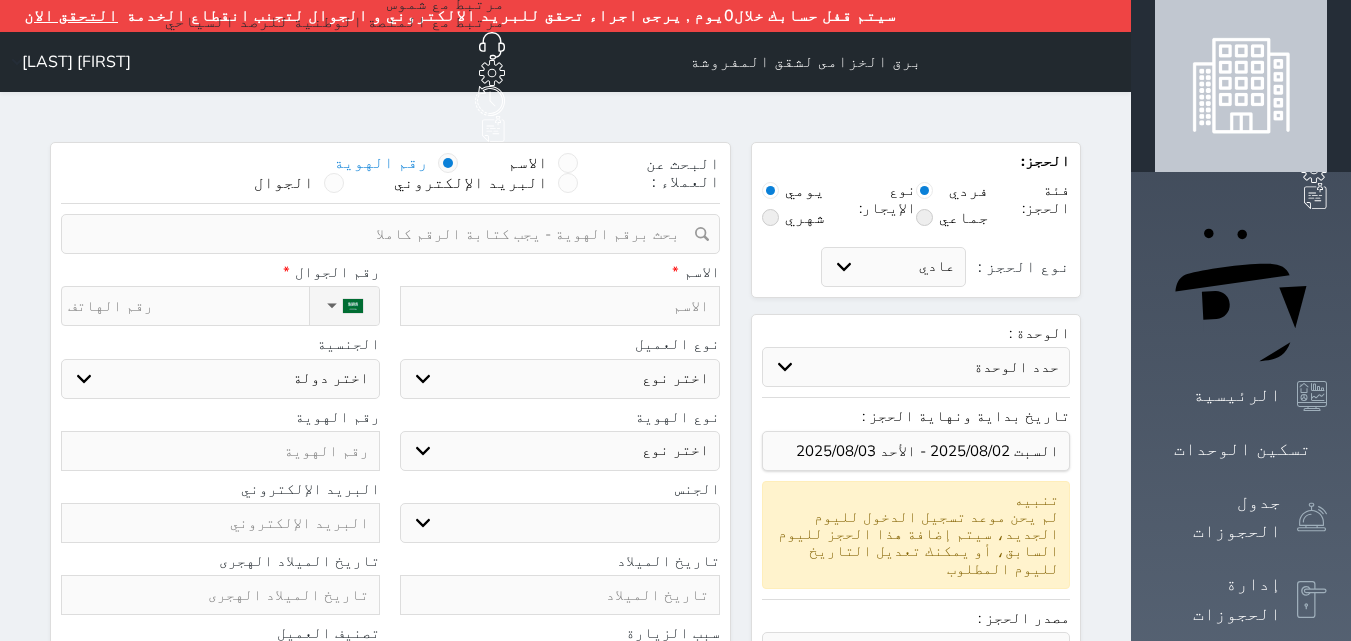 type on "م" 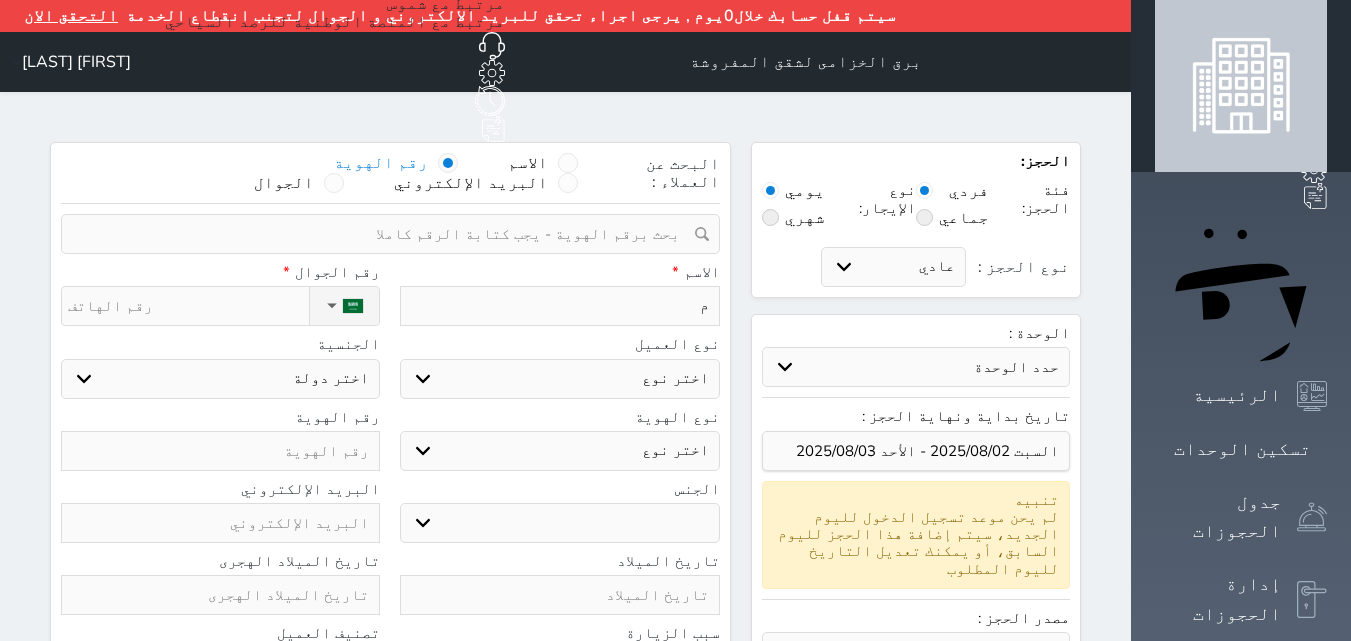 type on "مح" 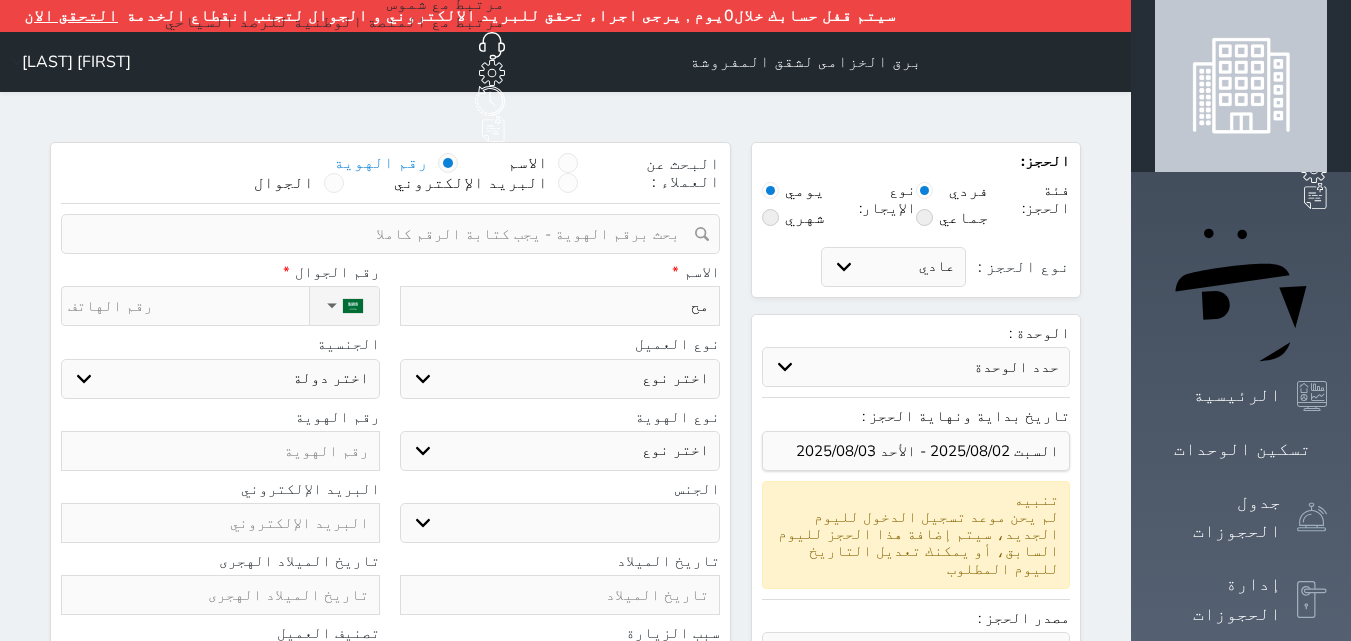 type on "محم" 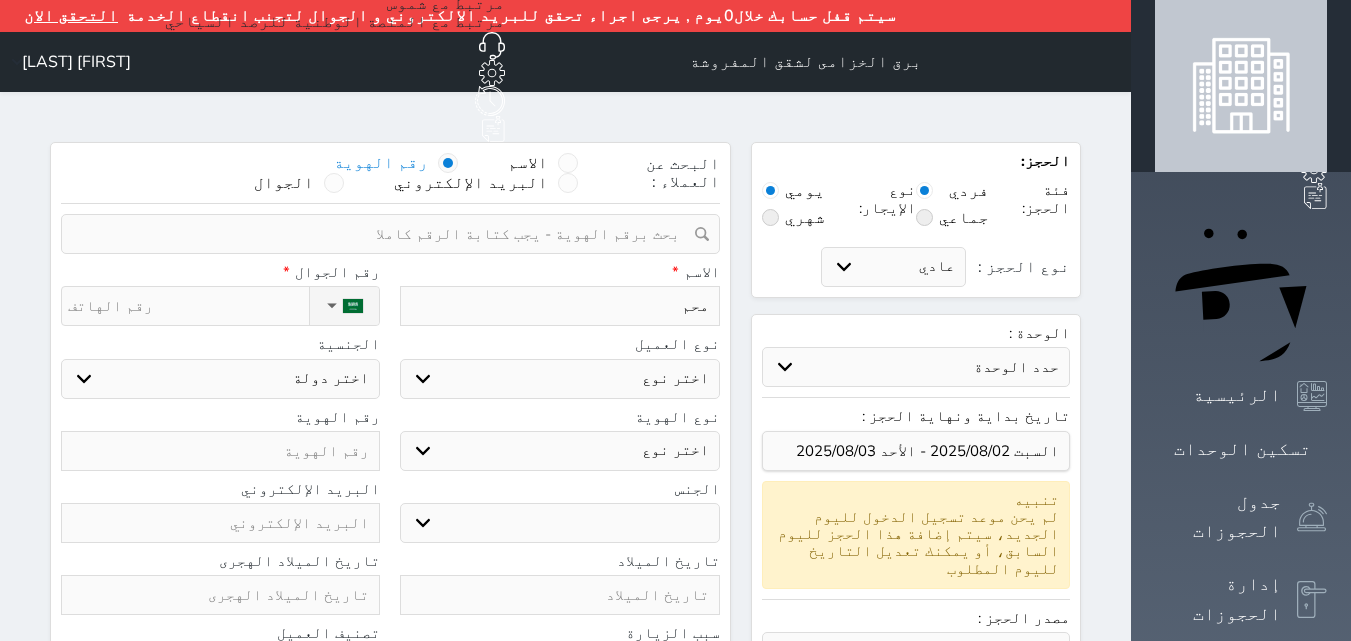 select 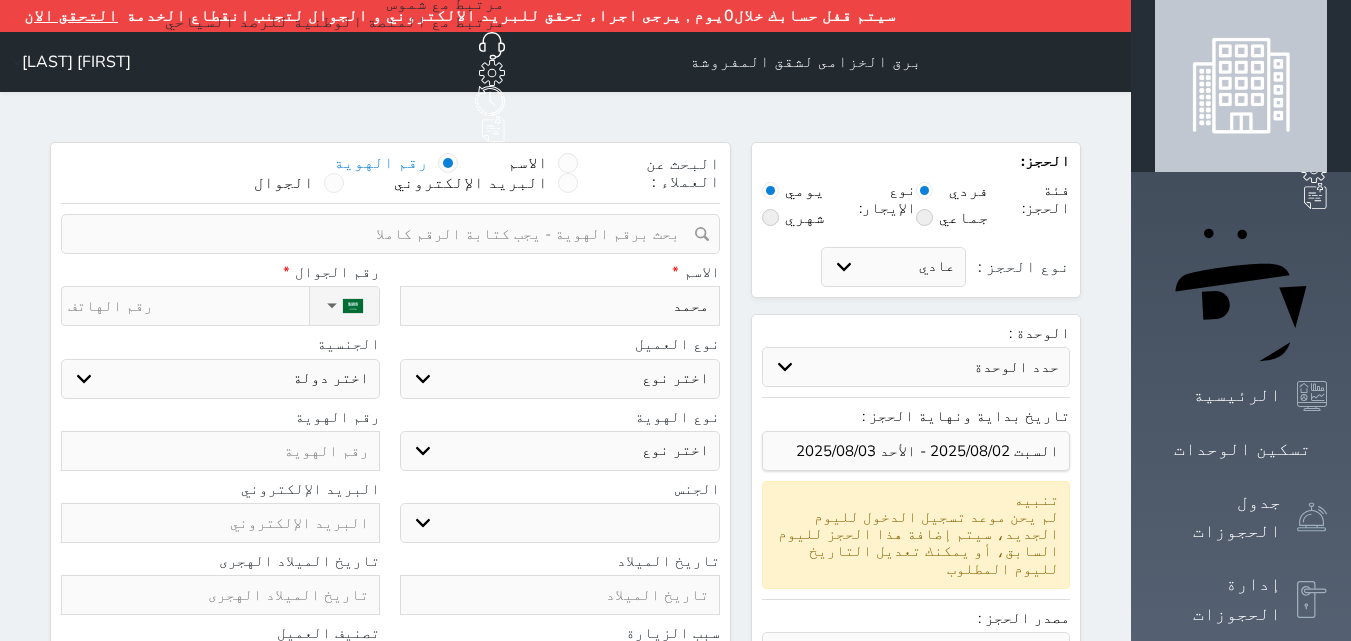 type on "محمد" 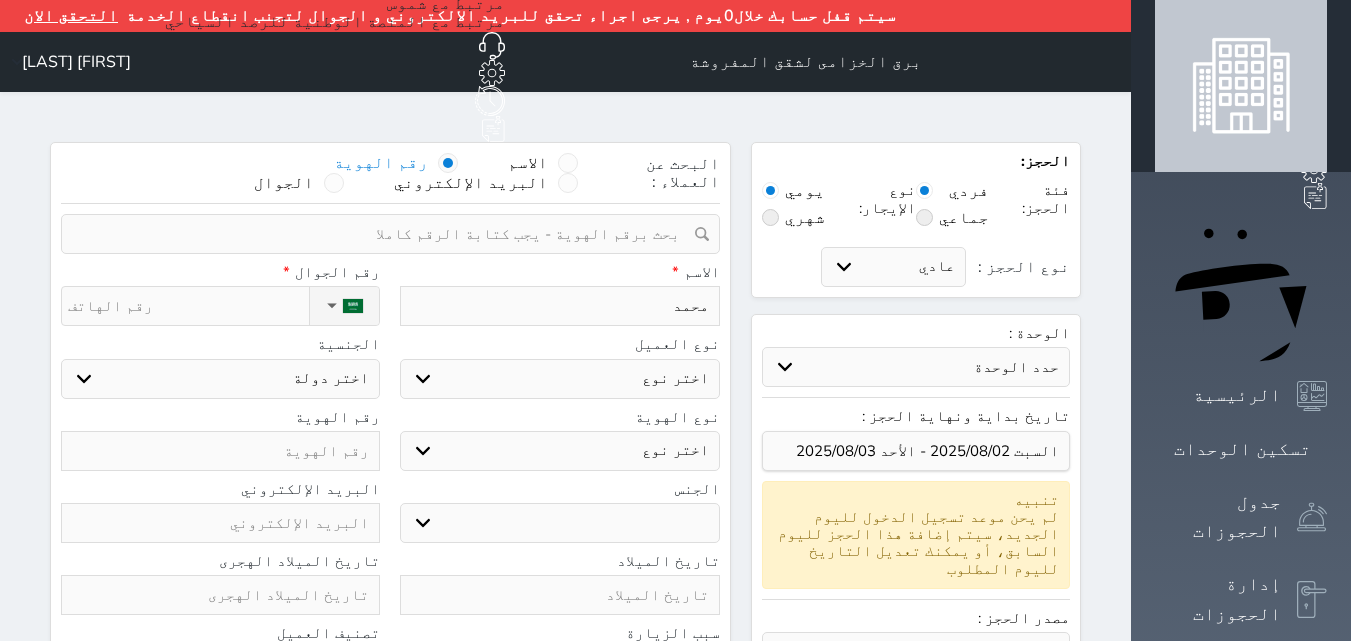 type on "[FIRST] [LAST]" 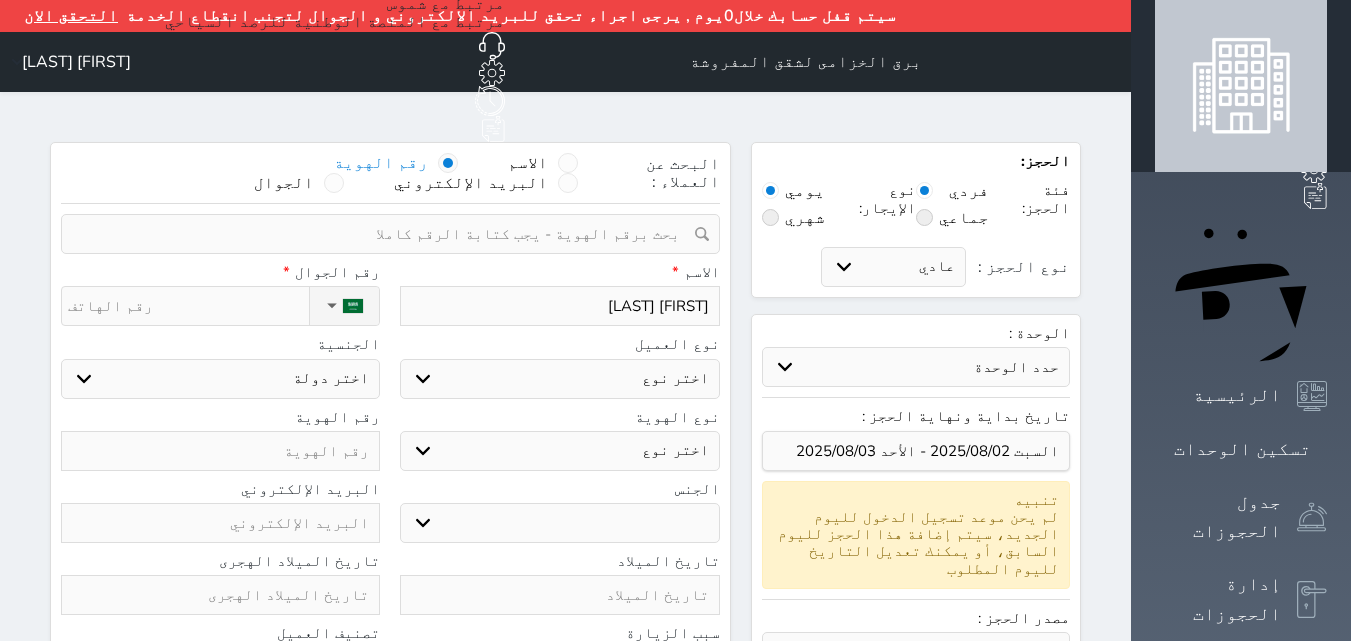 type on "[FIRST] [LAST]" 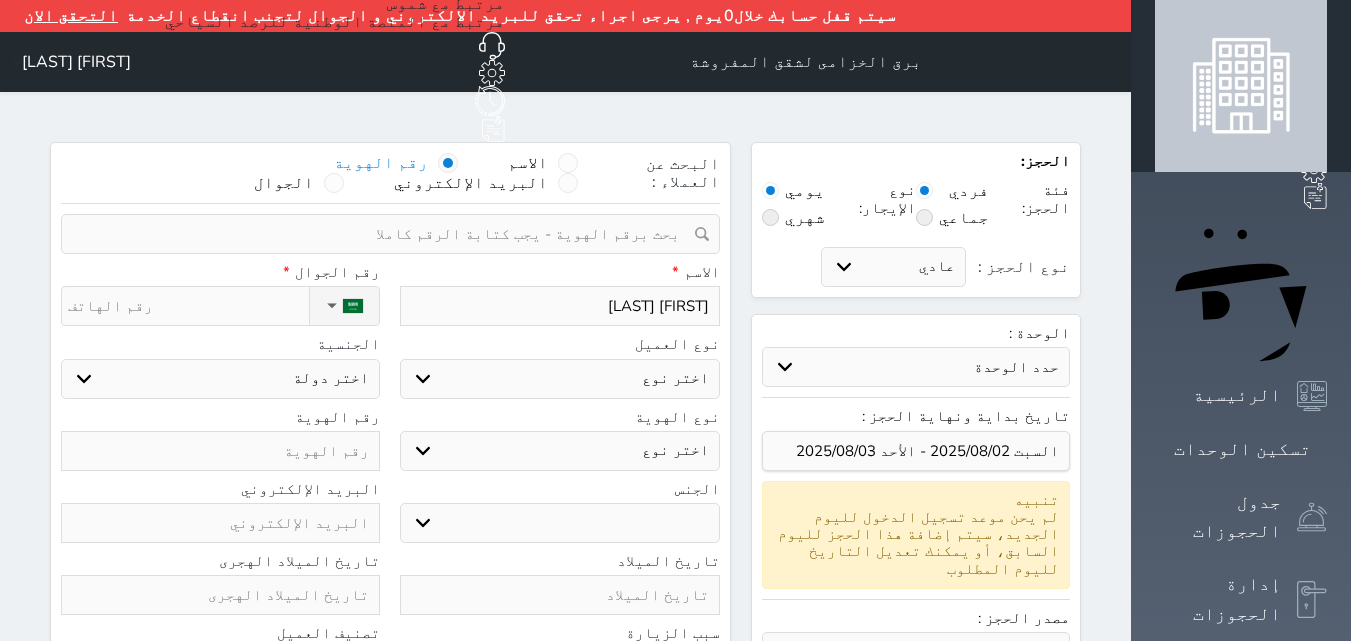 type on "[FIRST] [LAST]" 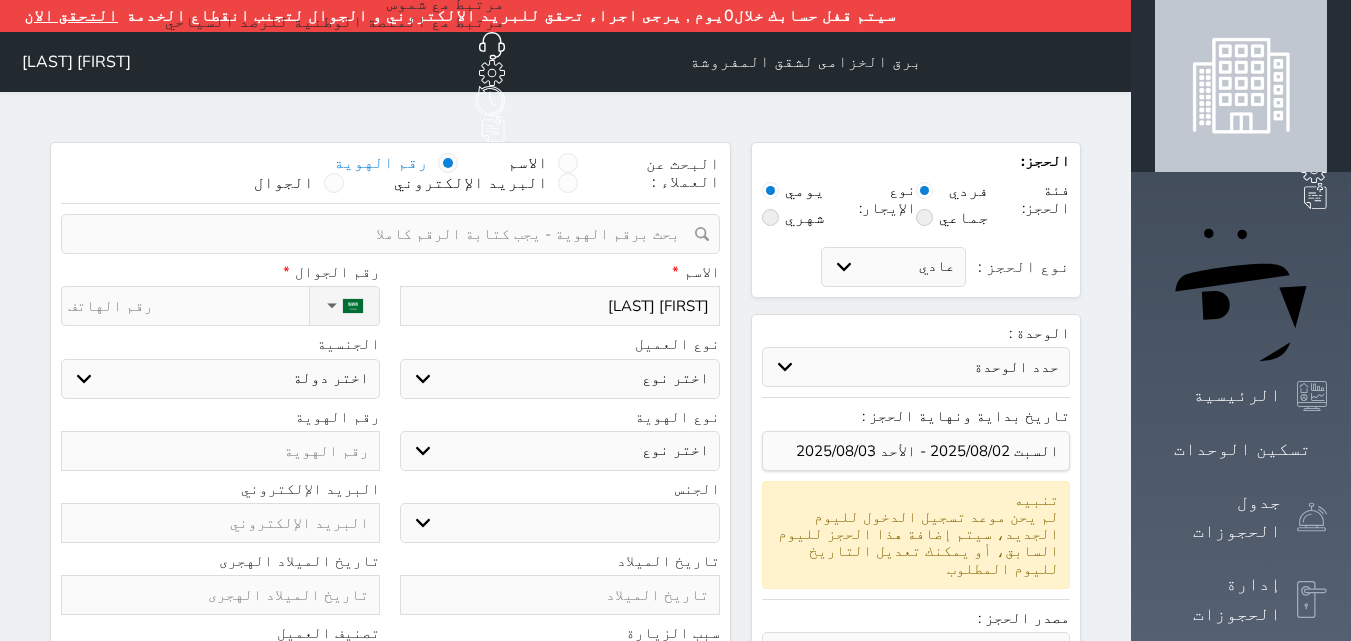 type on "[FIRST] [LAST]" 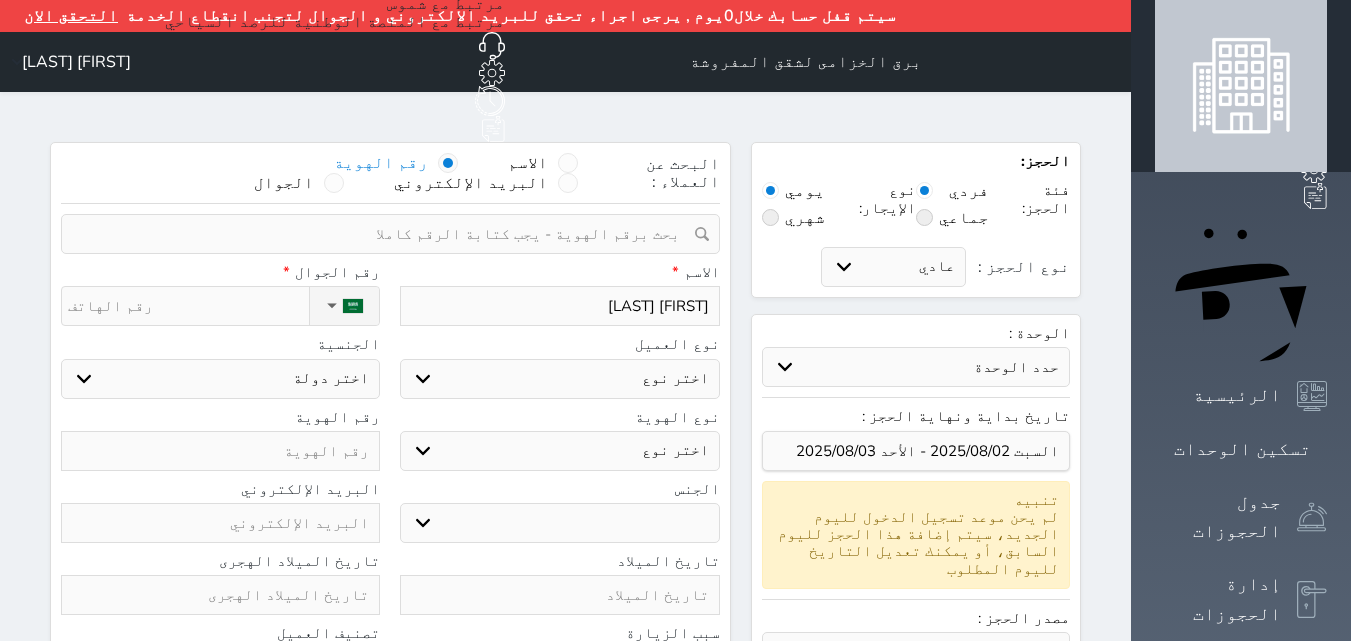type on "[FIRST] [LAST]" 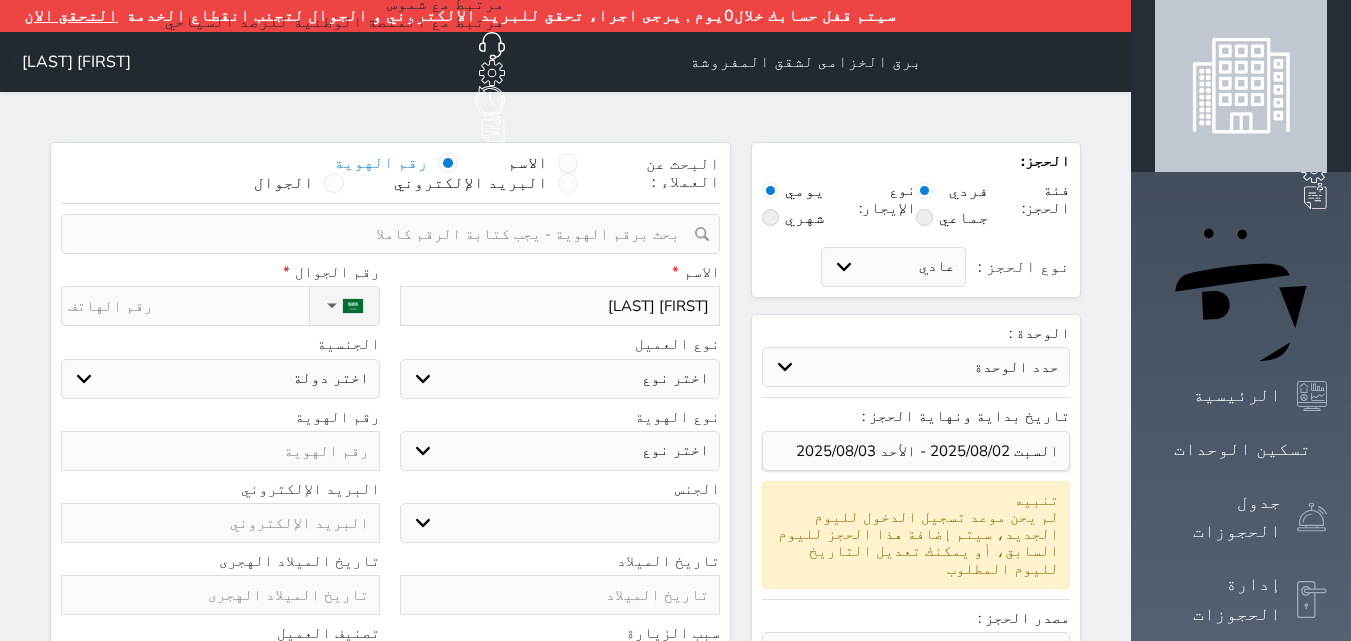 type on "[FIRST] [LAST]" 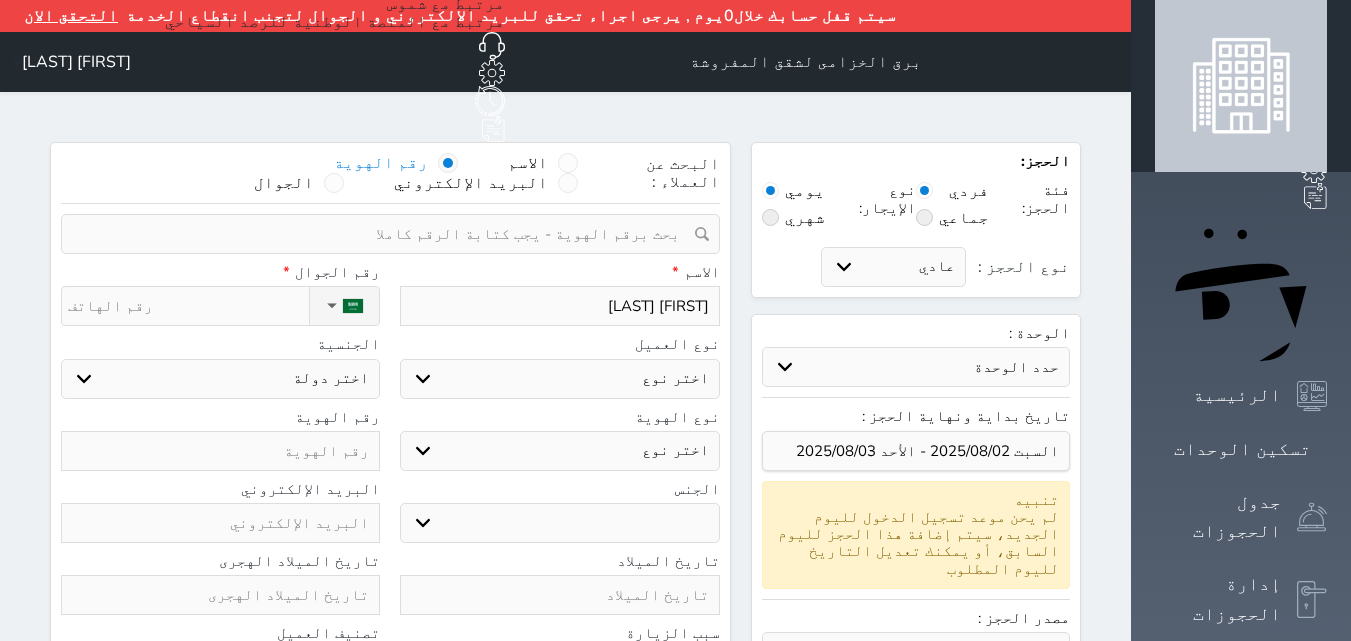 type on "[FIRST] [LAST]" 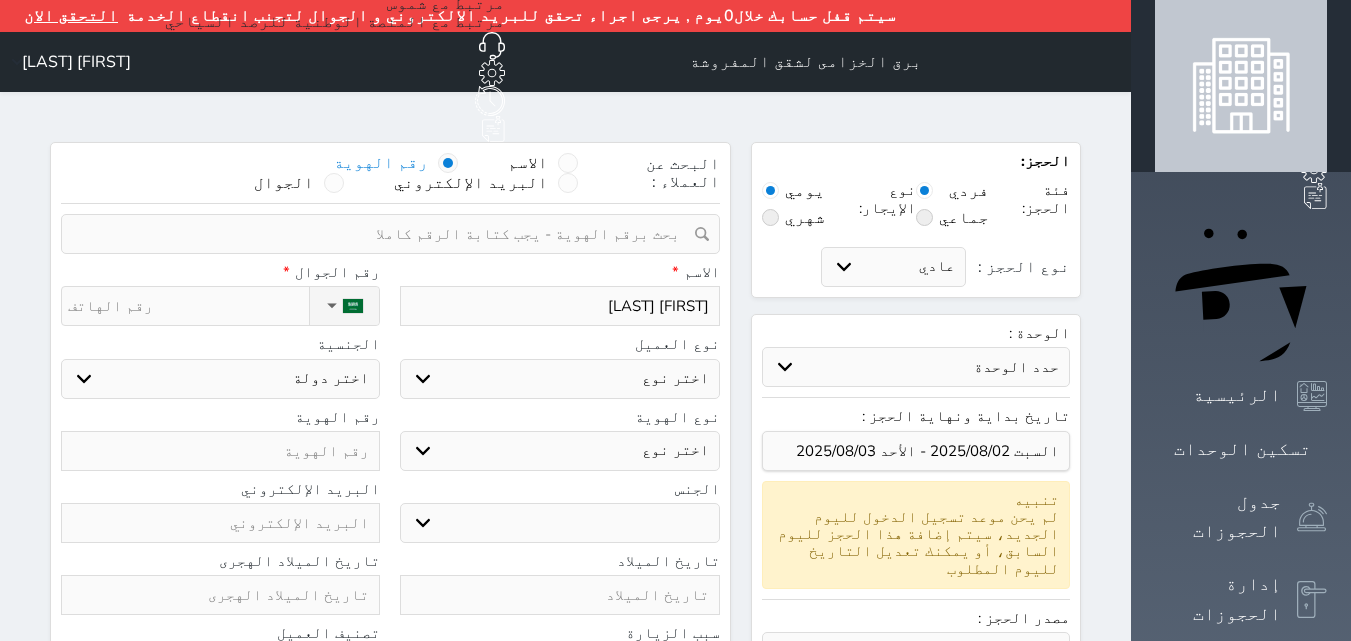 type on "[FIRST] [LAST]" 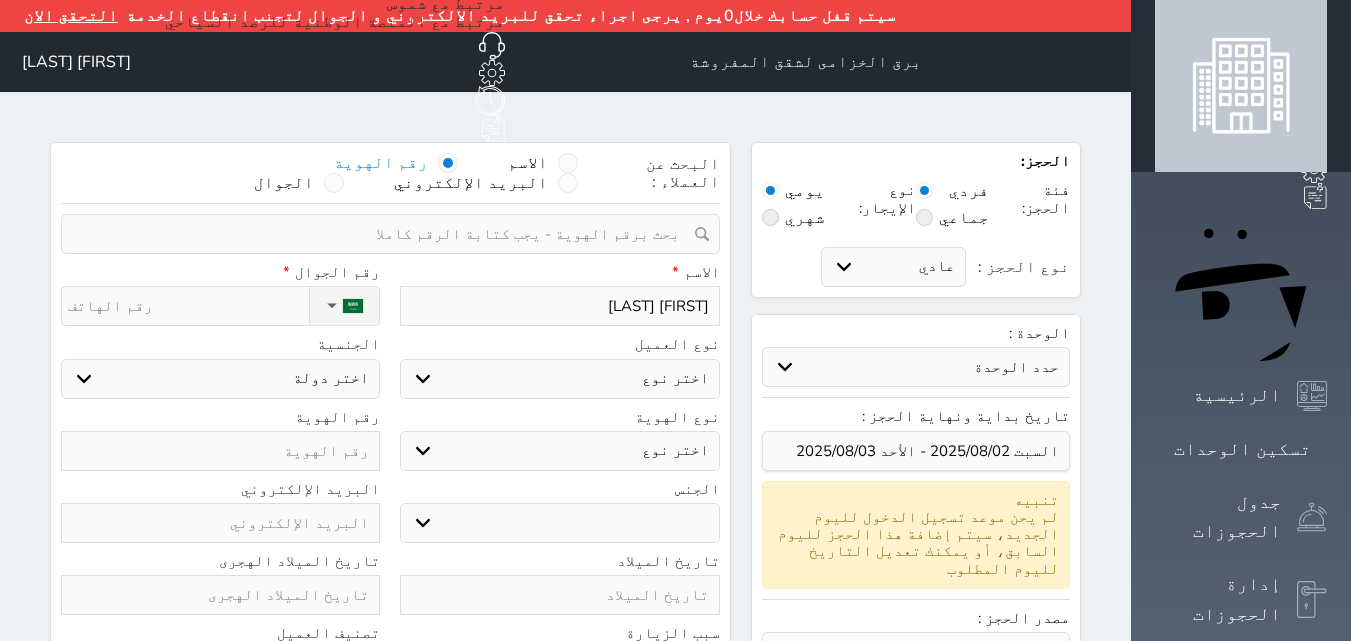 type on "[FIRST] [LAST]" 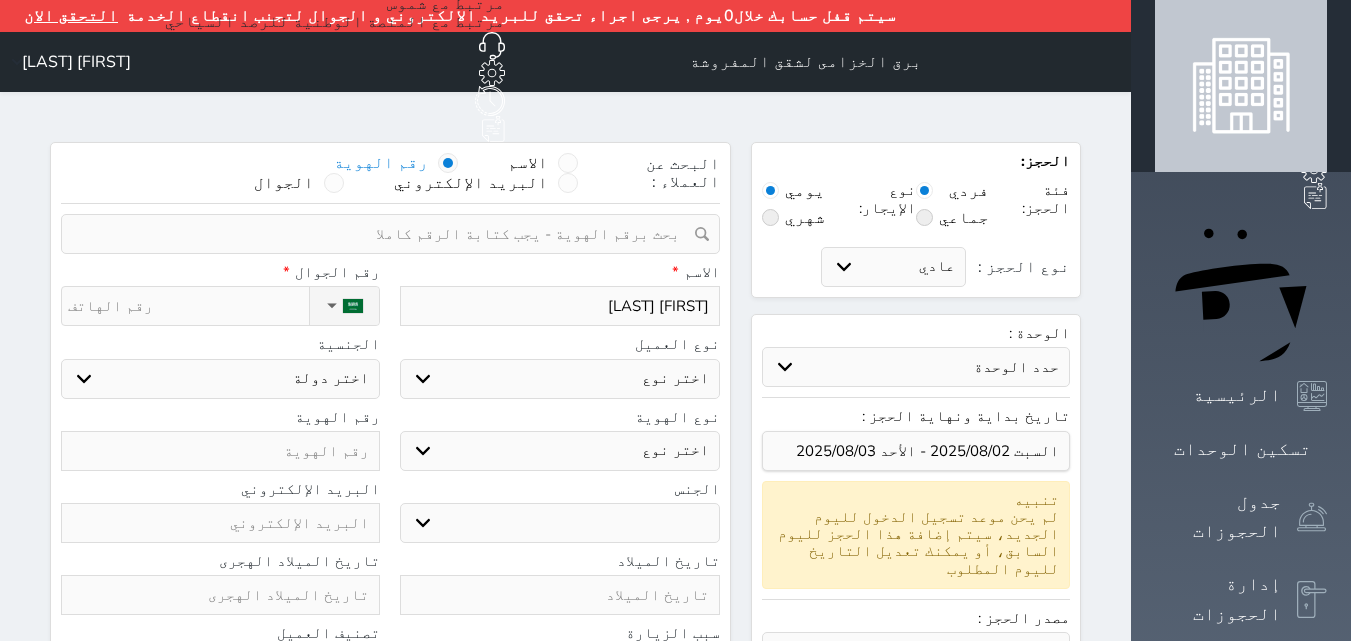 click on "اختر نوع   مواطن مواطن خليجي زائر مقيم" at bounding box center (559, 379) 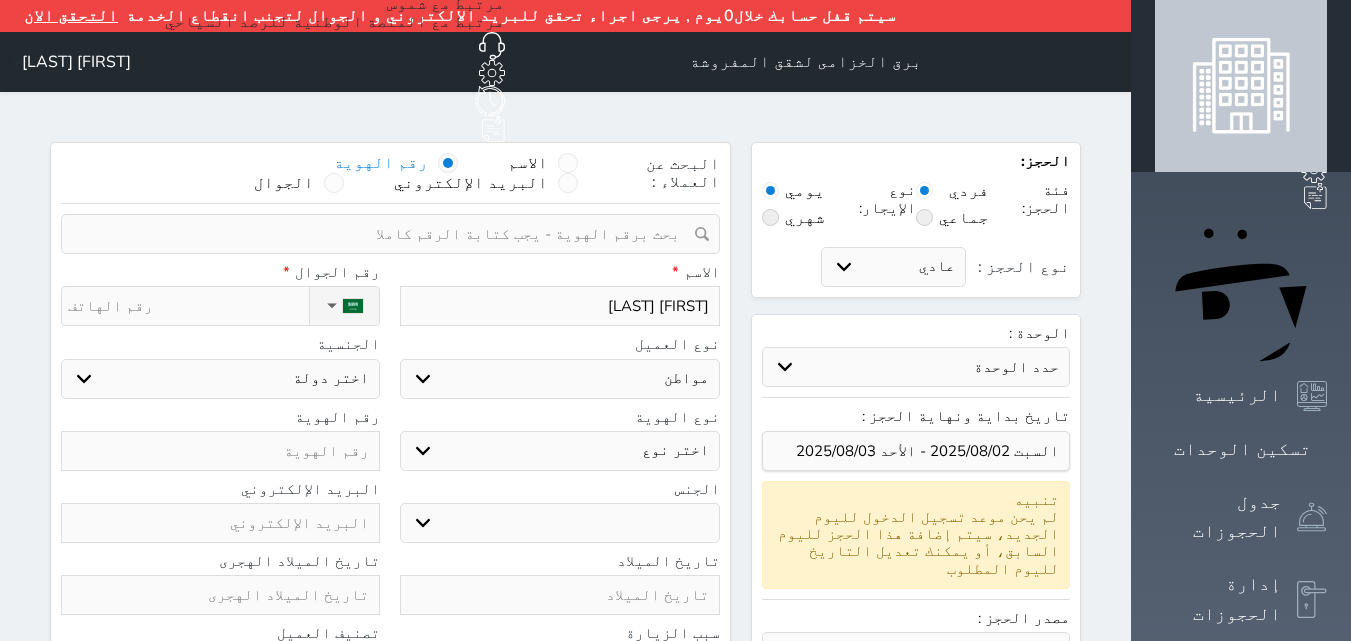click on "اختر نوع   مواطن مواطن خليجي زائر مقيم" at bounding box center (559, 379) 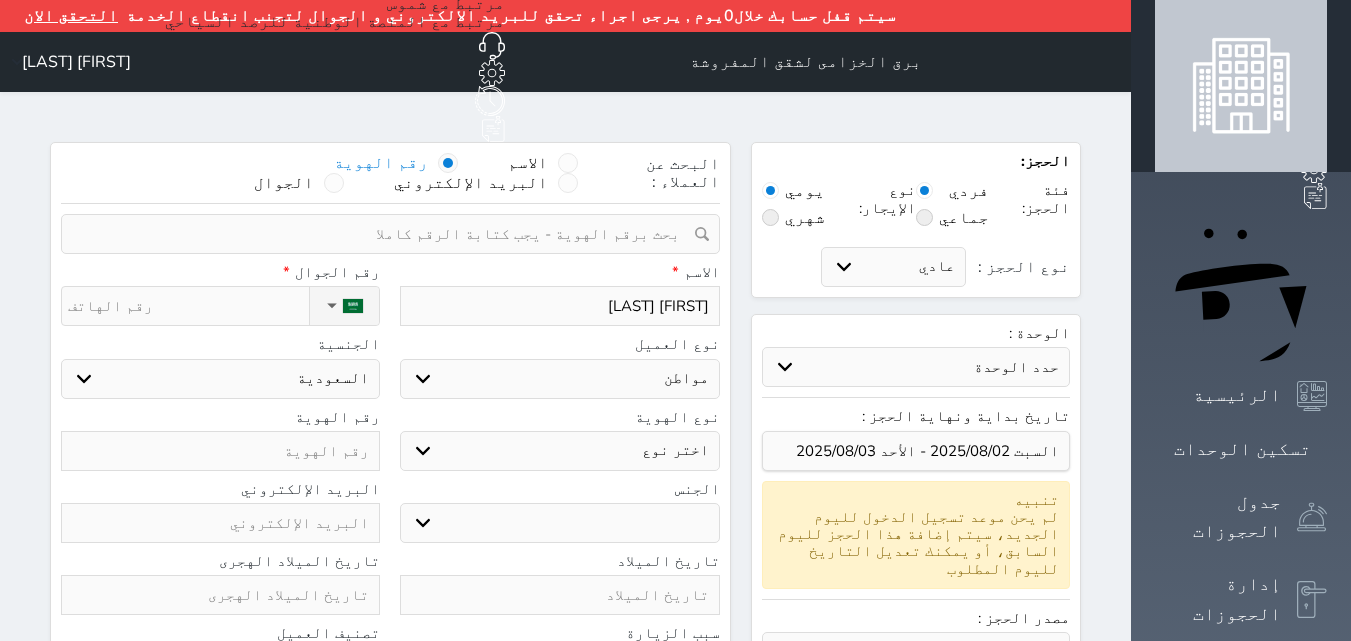 click on "اختر نوع   هوية وطنية هوية عائلية جواز السفر" at bounding box center [559, 451] 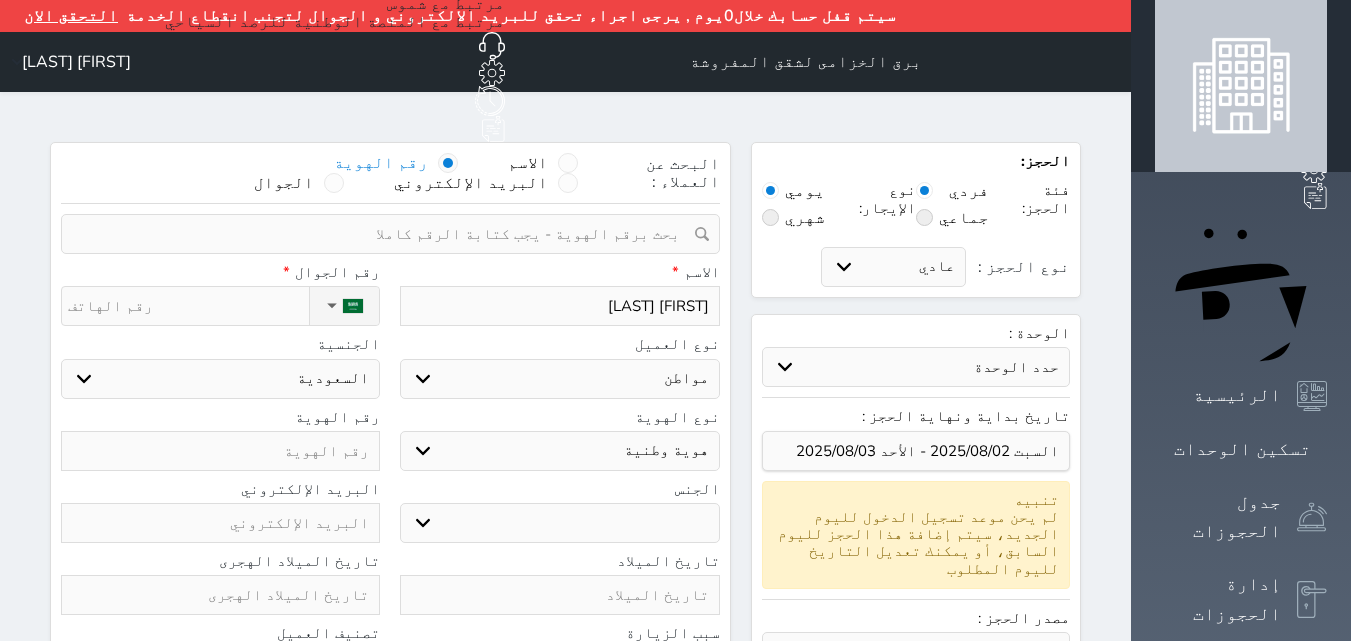 click on "اختر نوع   هوية وطنية هوية عائلية جواز السفر" at bounding box center (559, 451) 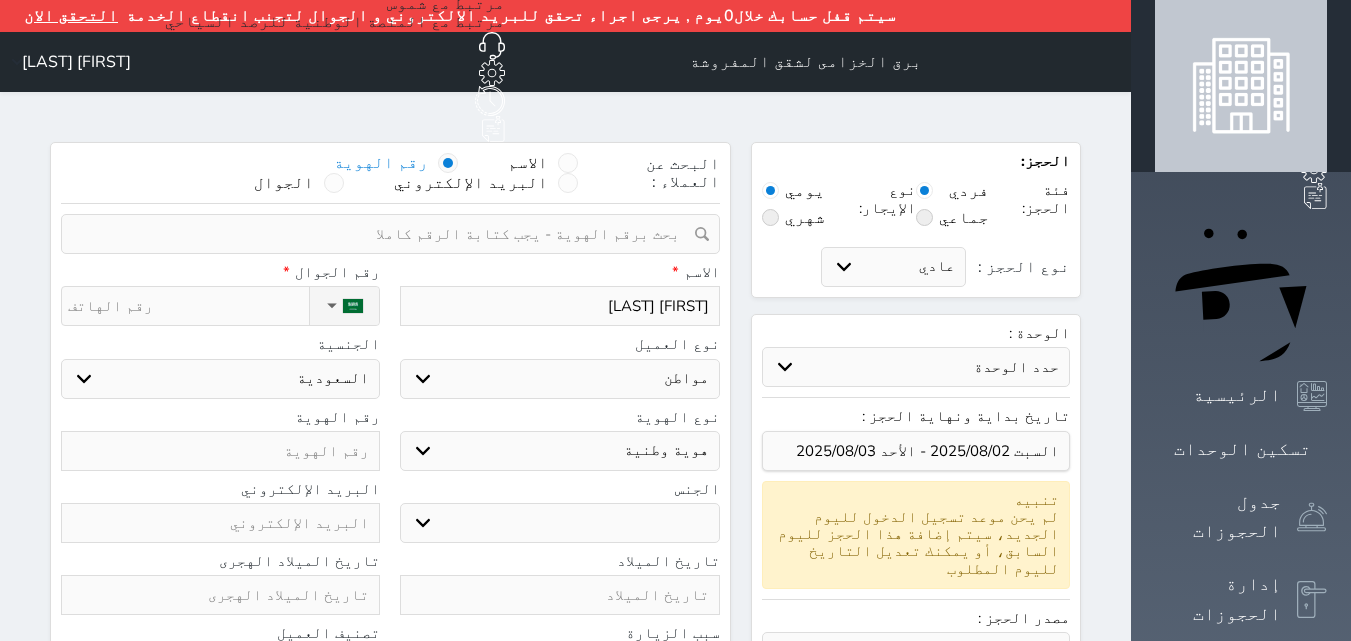 select 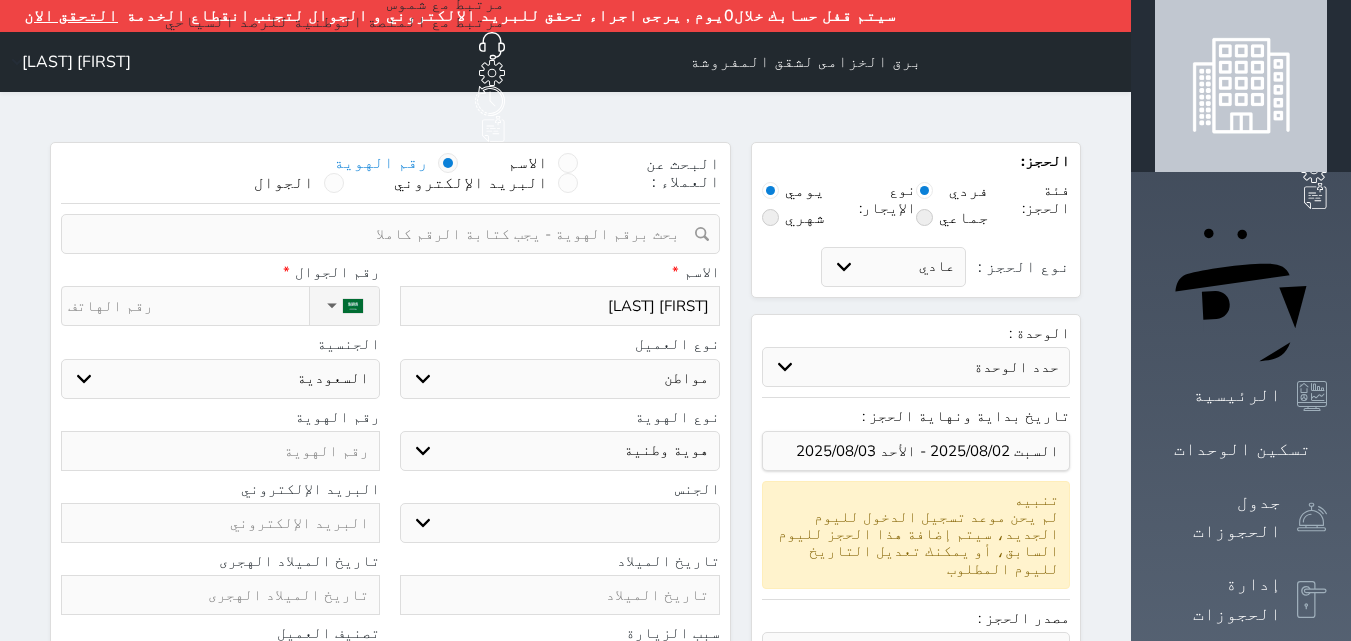 select on "male" 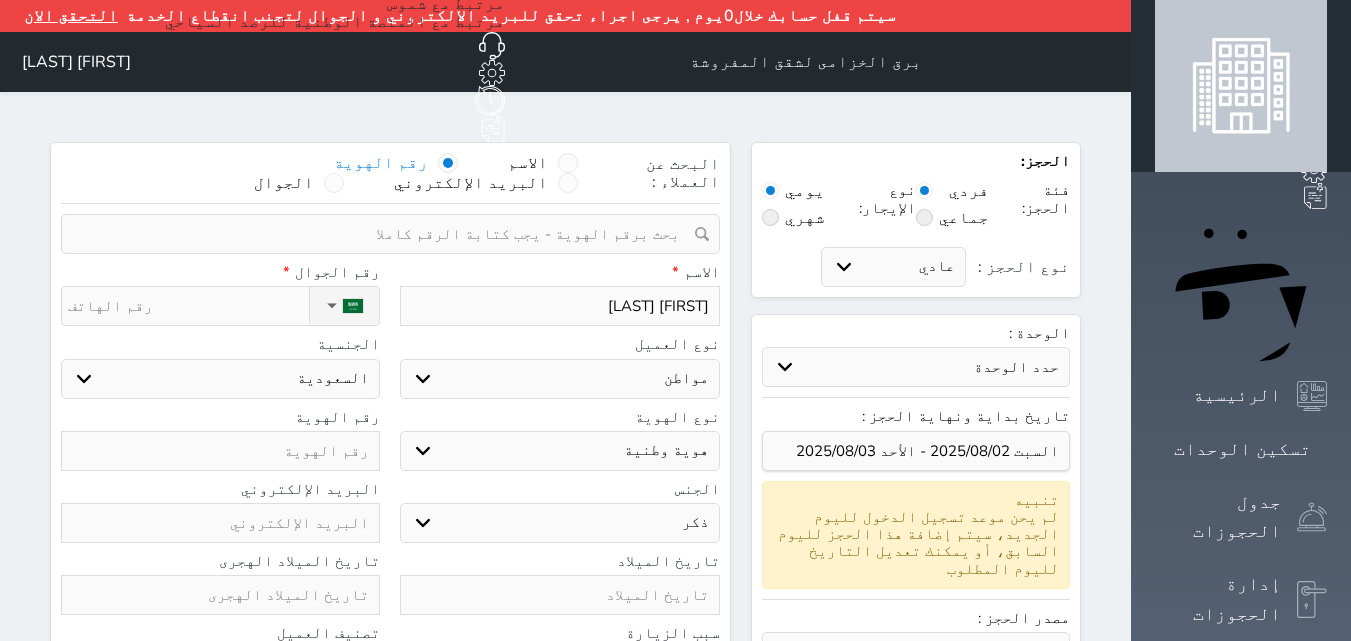click on "ذكر   انثى" at bounding box center (559, 523) 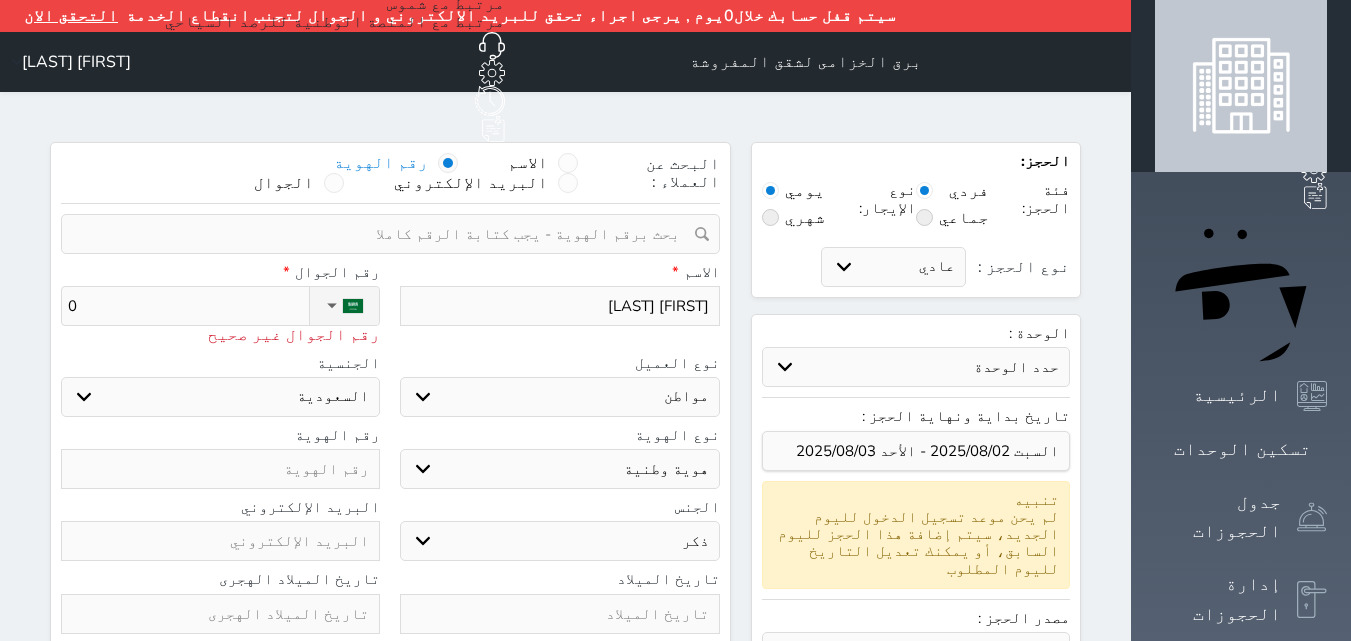 type on "05" 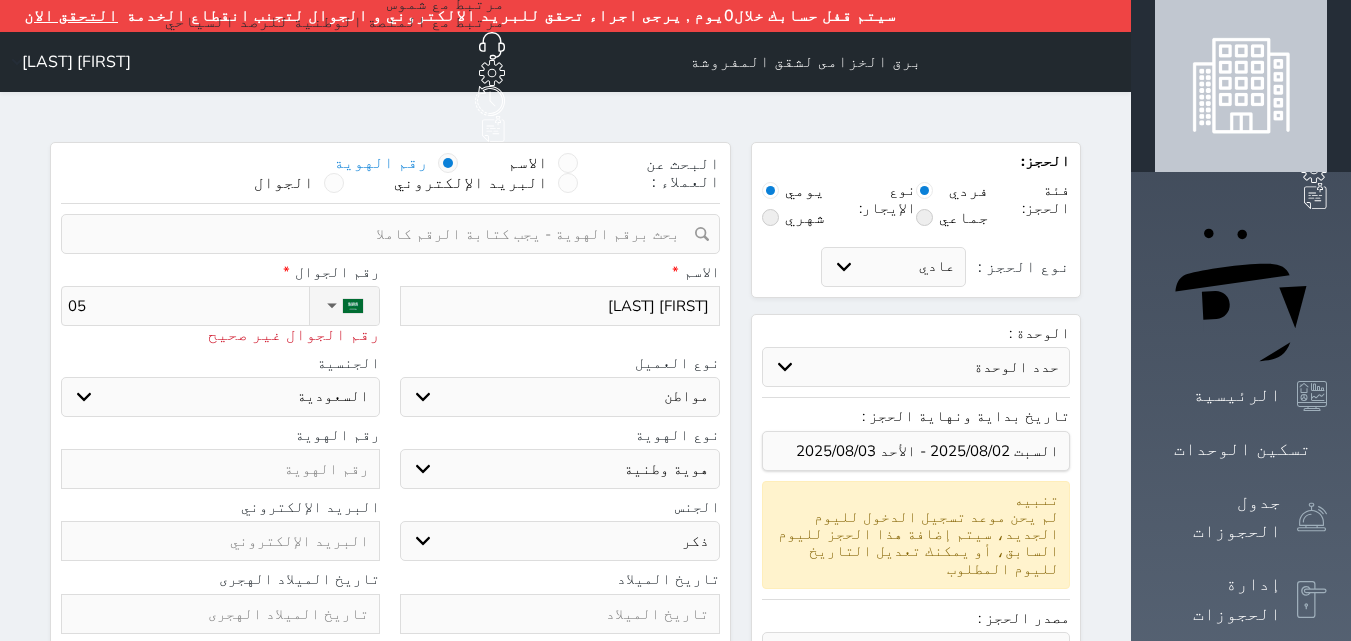 type on "055" 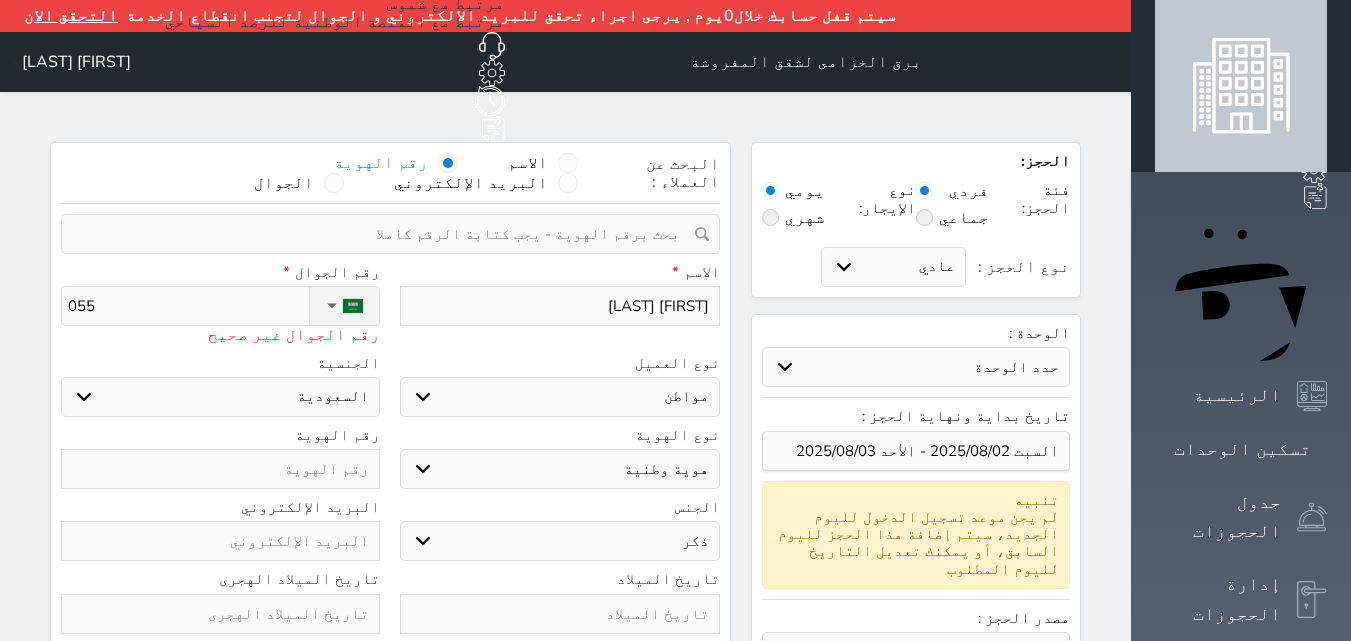 type on "0554" 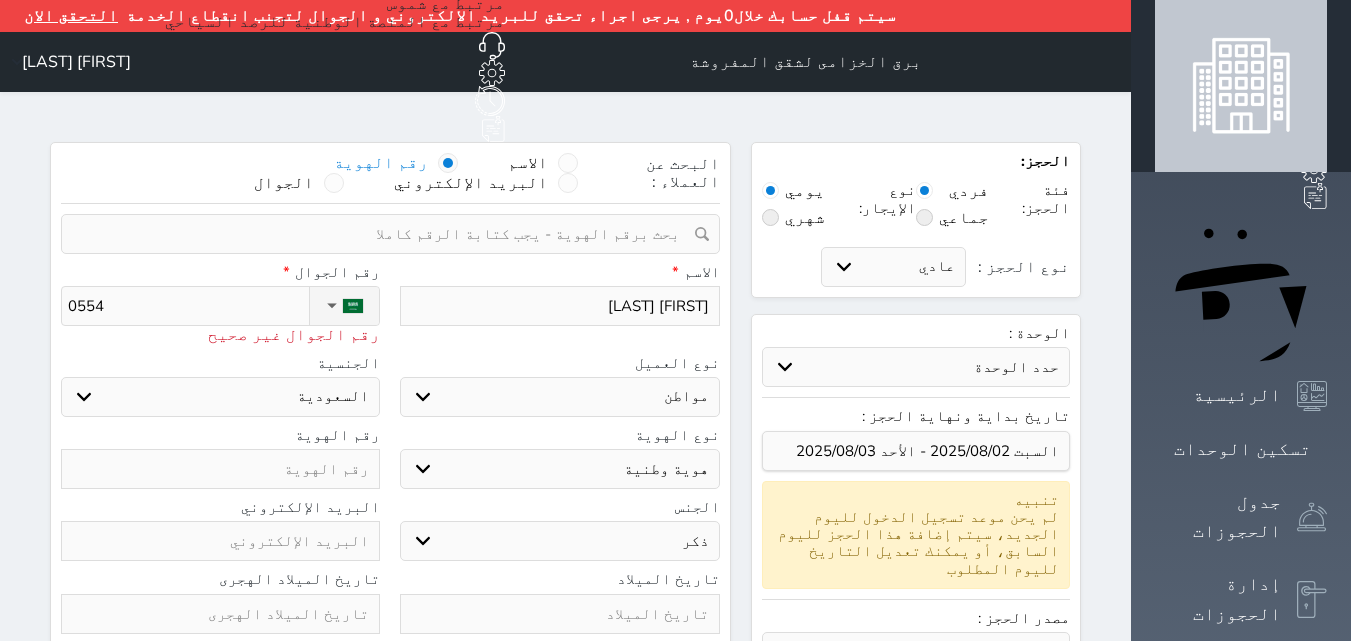 type on "05549" 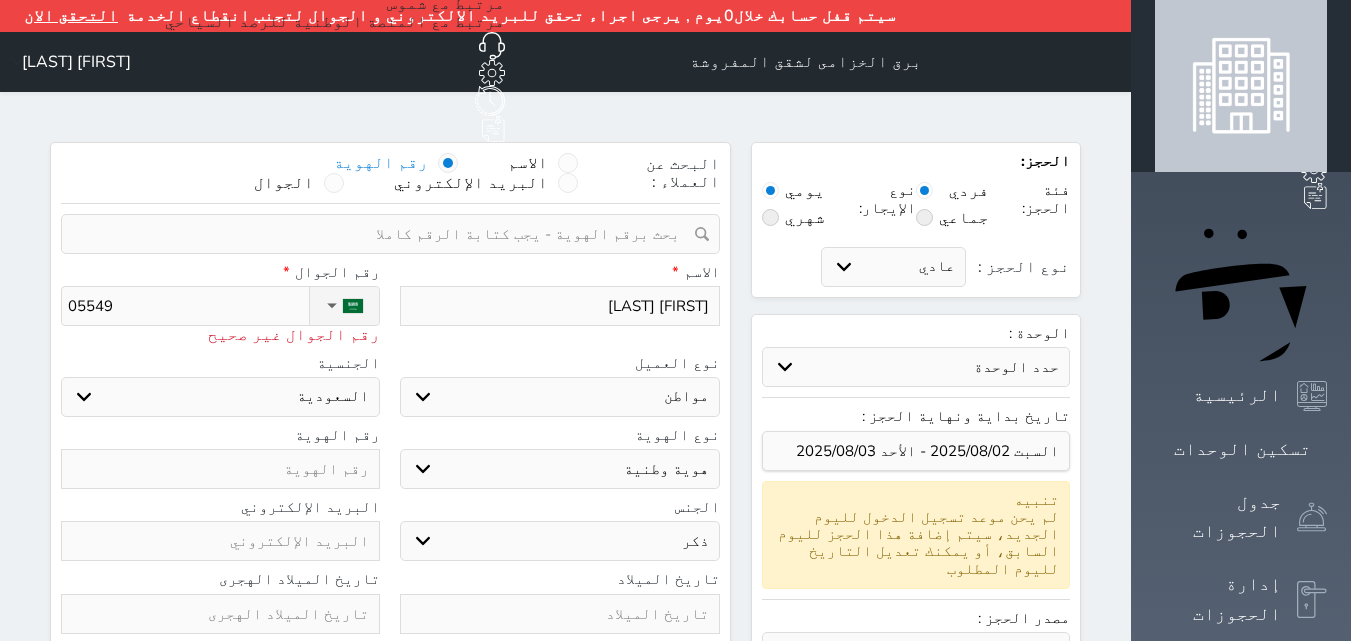 type on "[PHONE]" 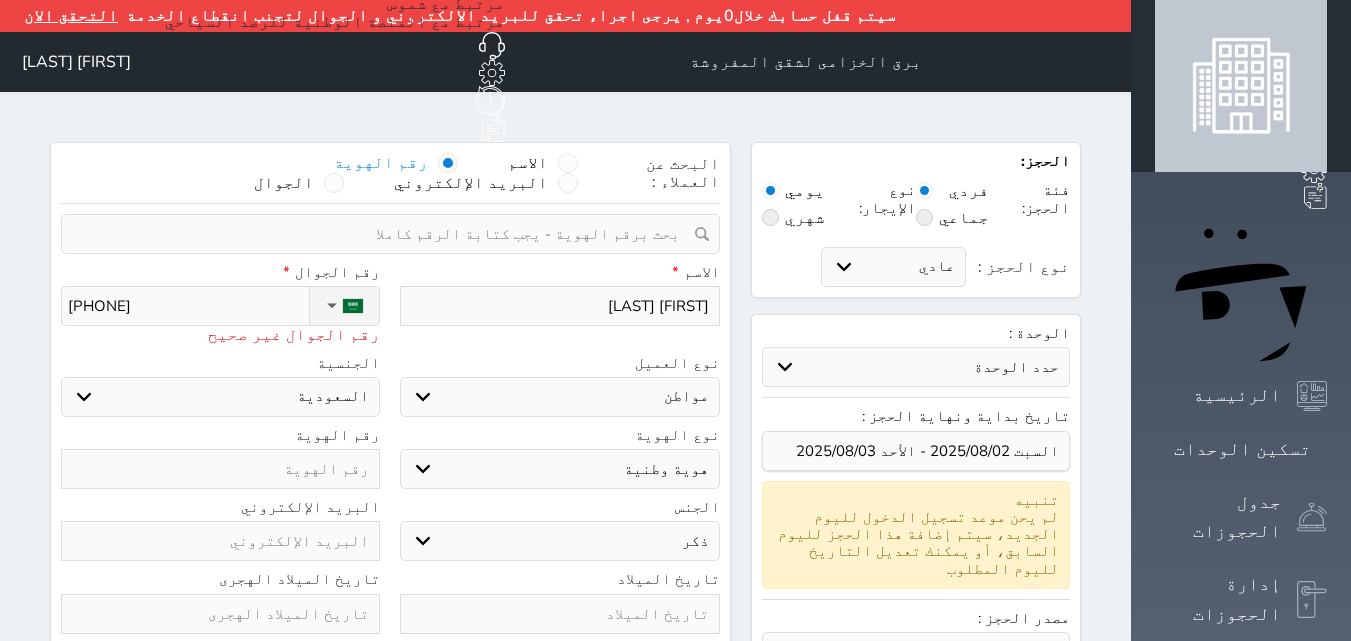 type on "[PHONE]" 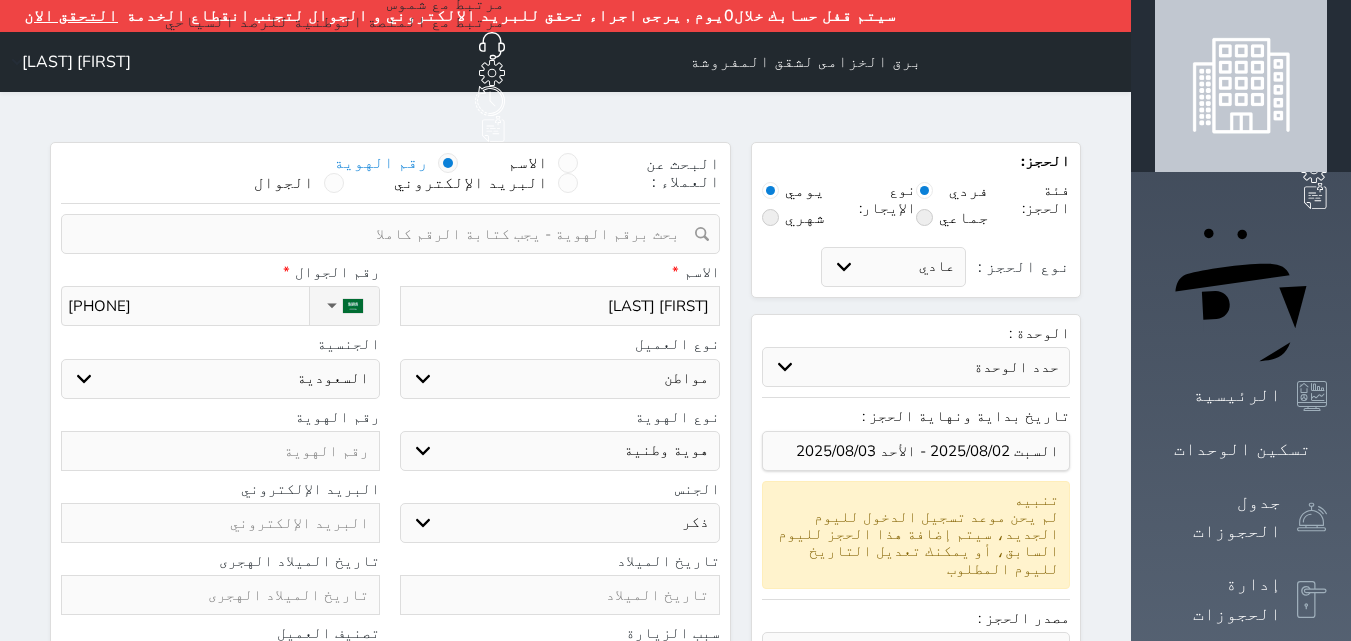 click on "[PHONE]" at bounding box center (188, 306) 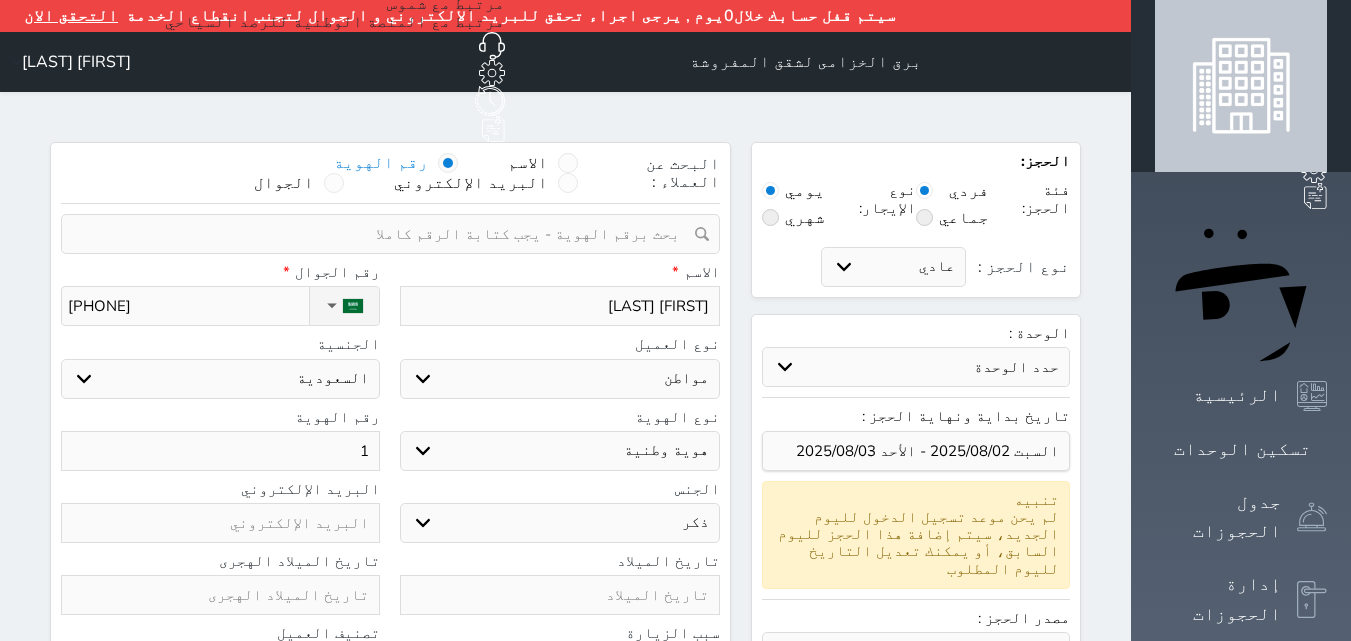 type on "10" 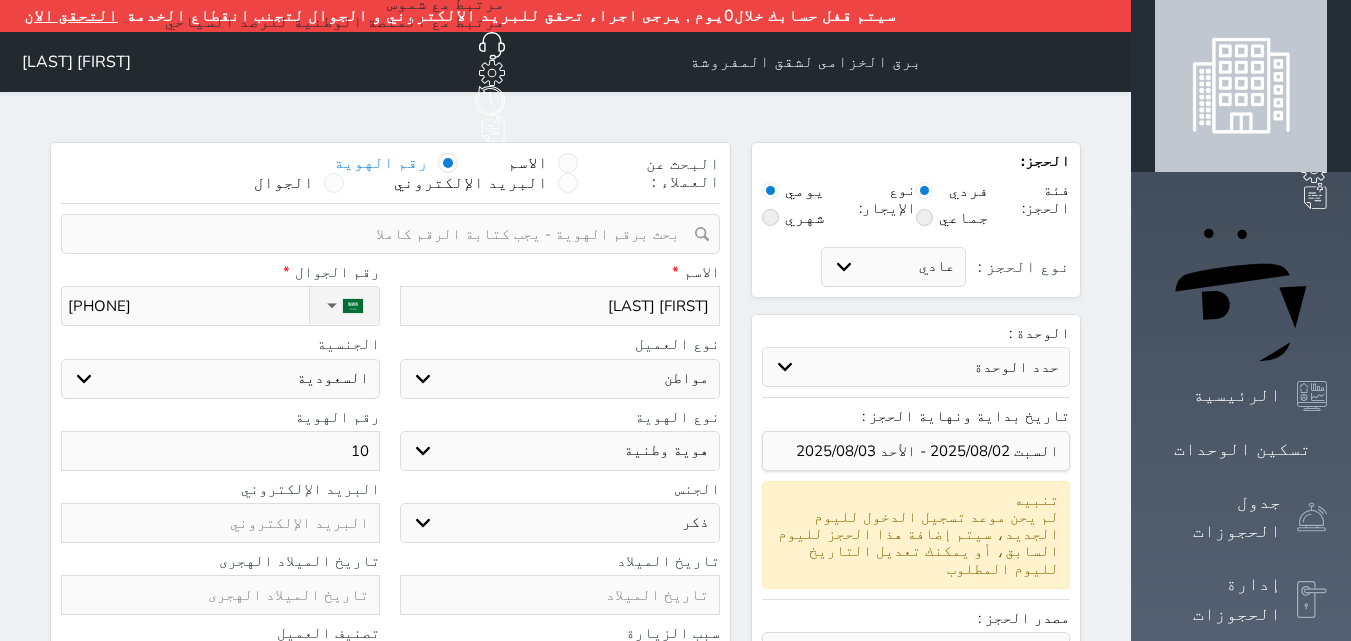 type on "104" 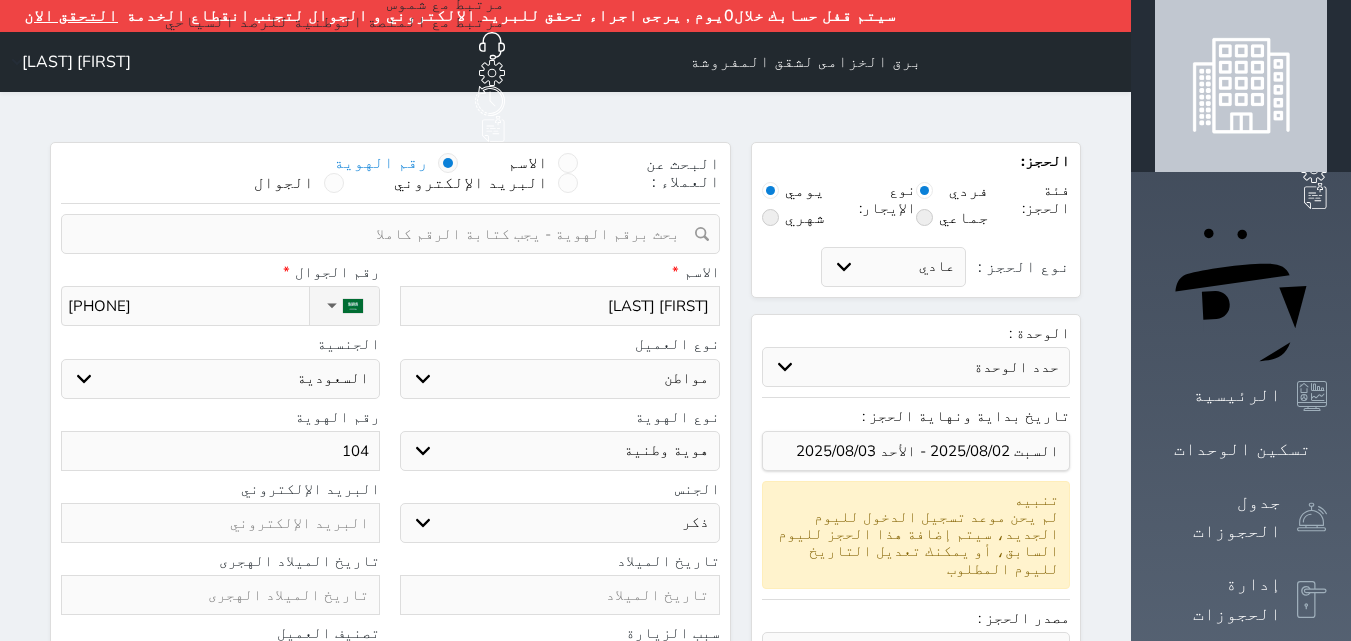 type on "1042" 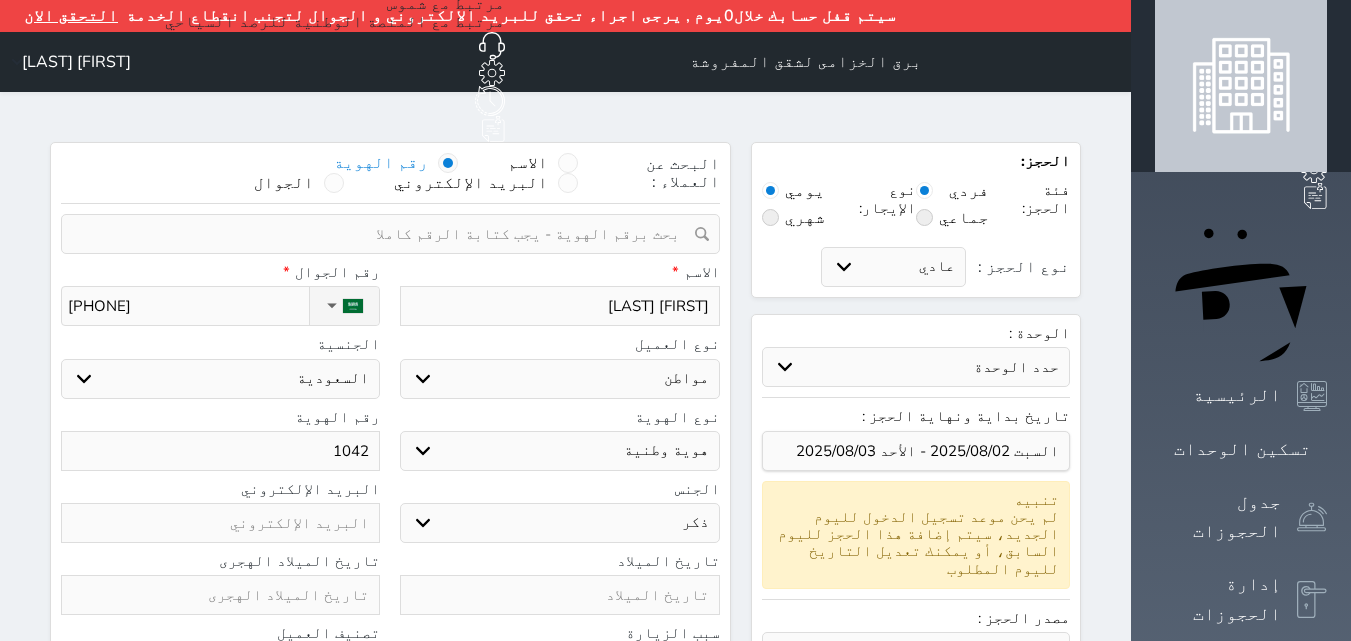 type on "10429" 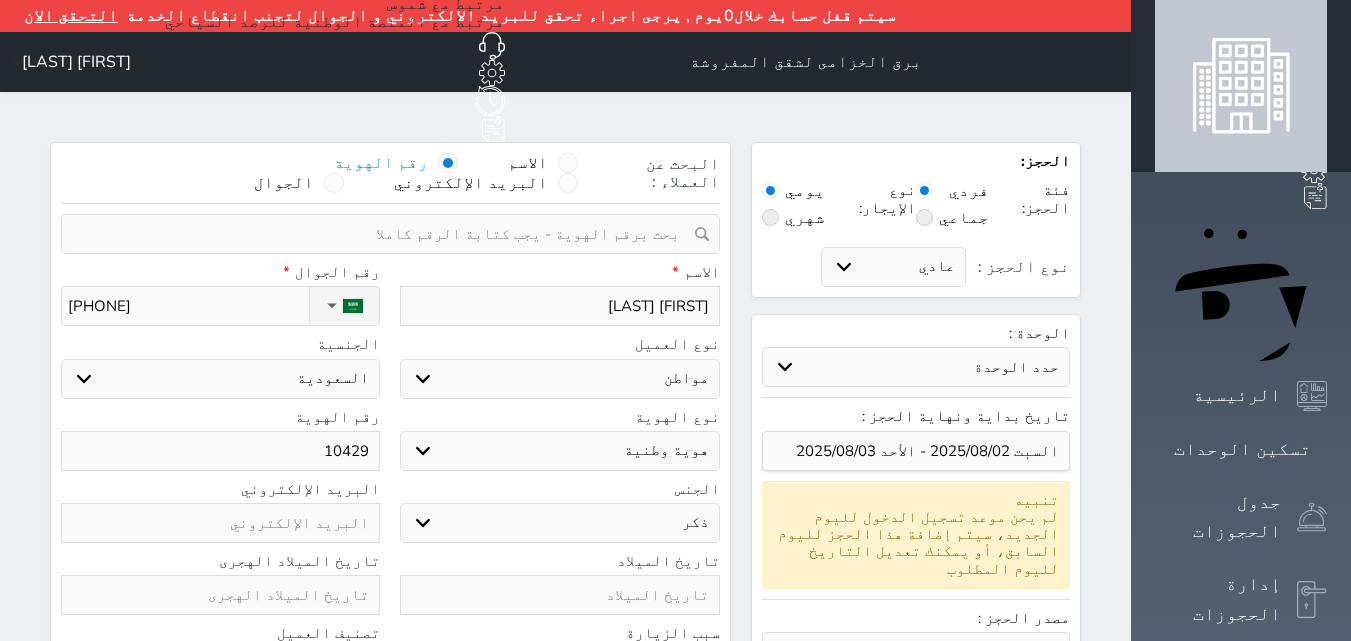 type on "104291" 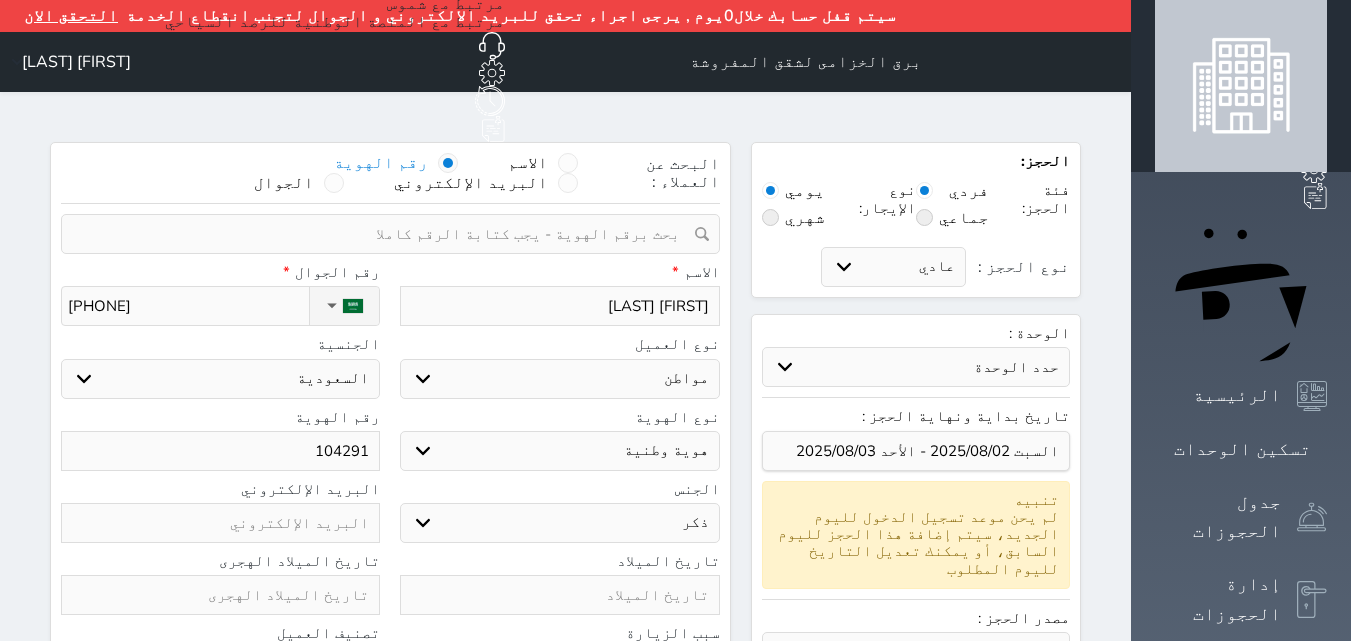 type on "1042911" 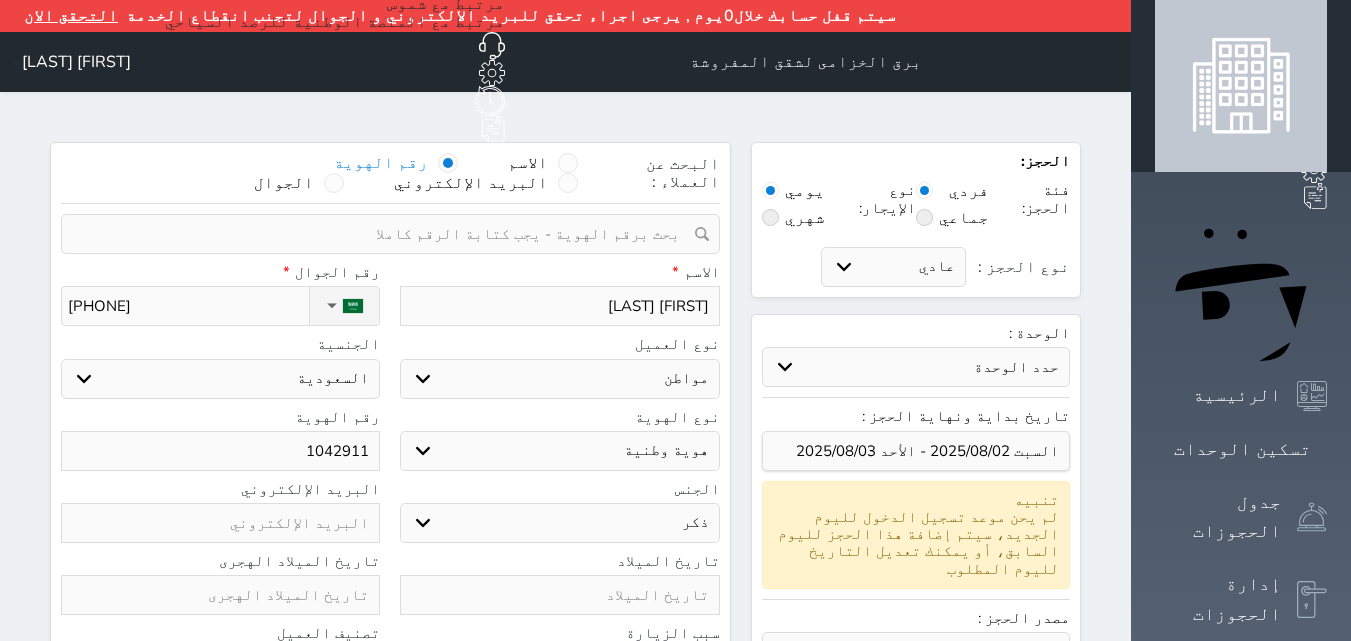 type on "10429115" 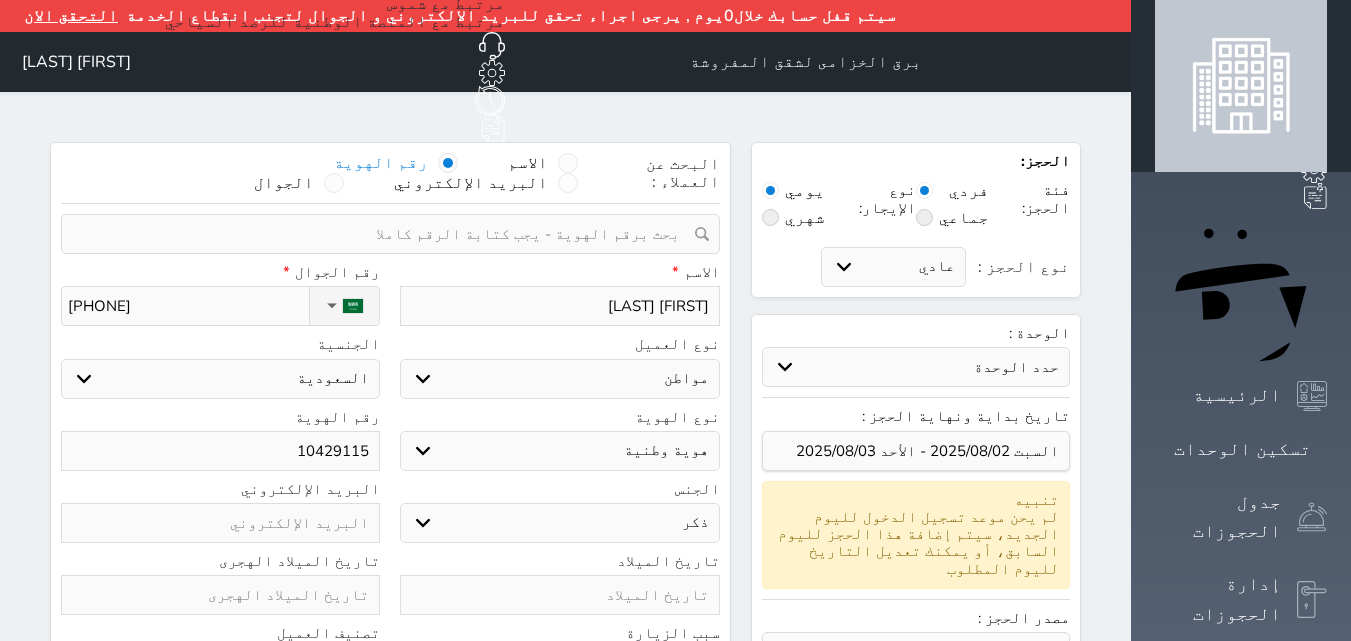 type on "104291152" 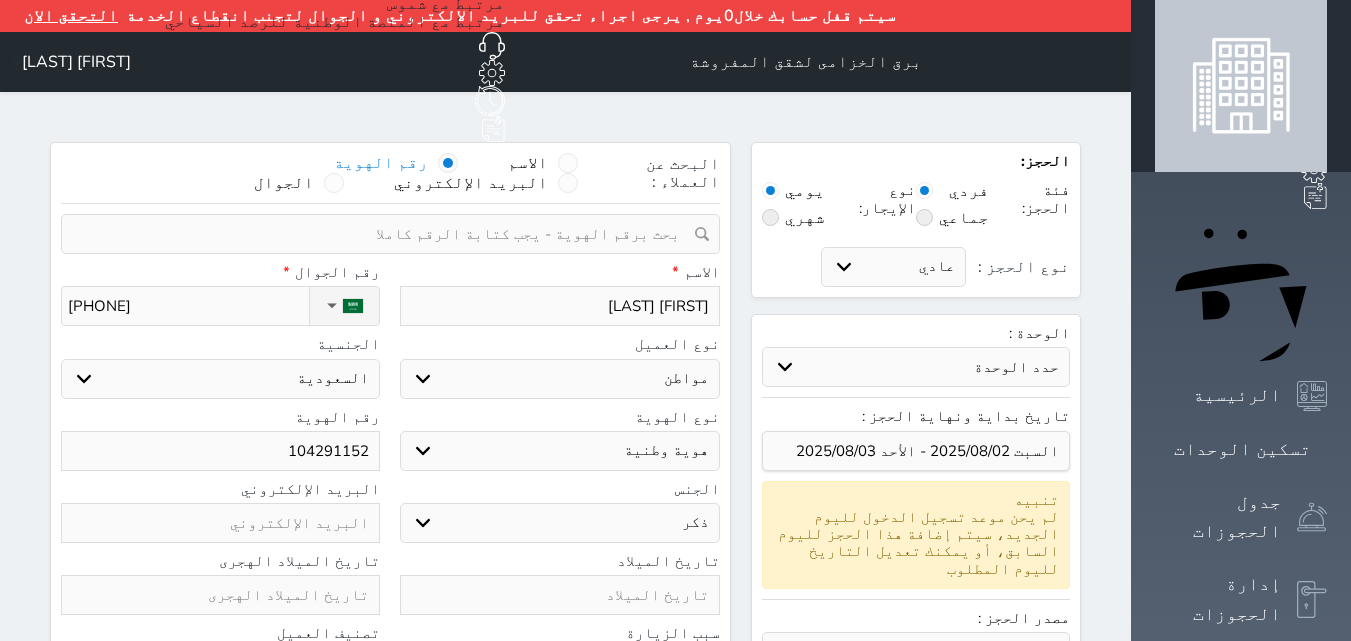 type on "1042911527" 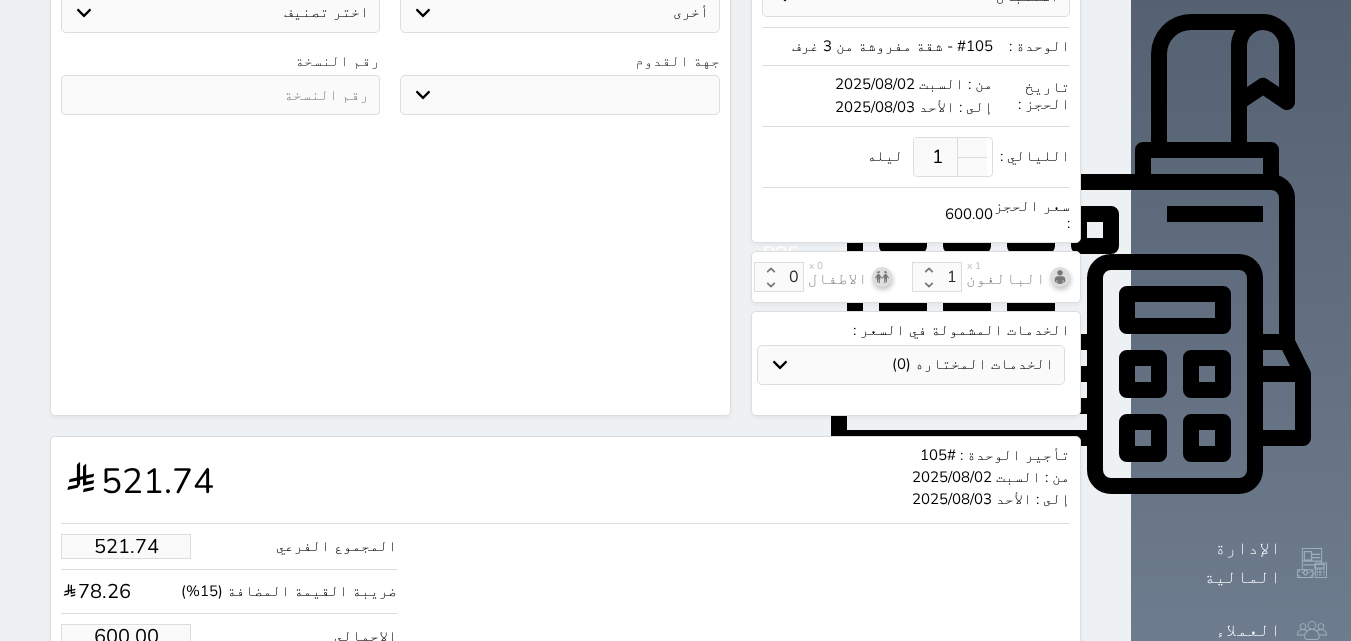 scroll, scrollTop: 668, scrollLeft: 0, axis: vertical 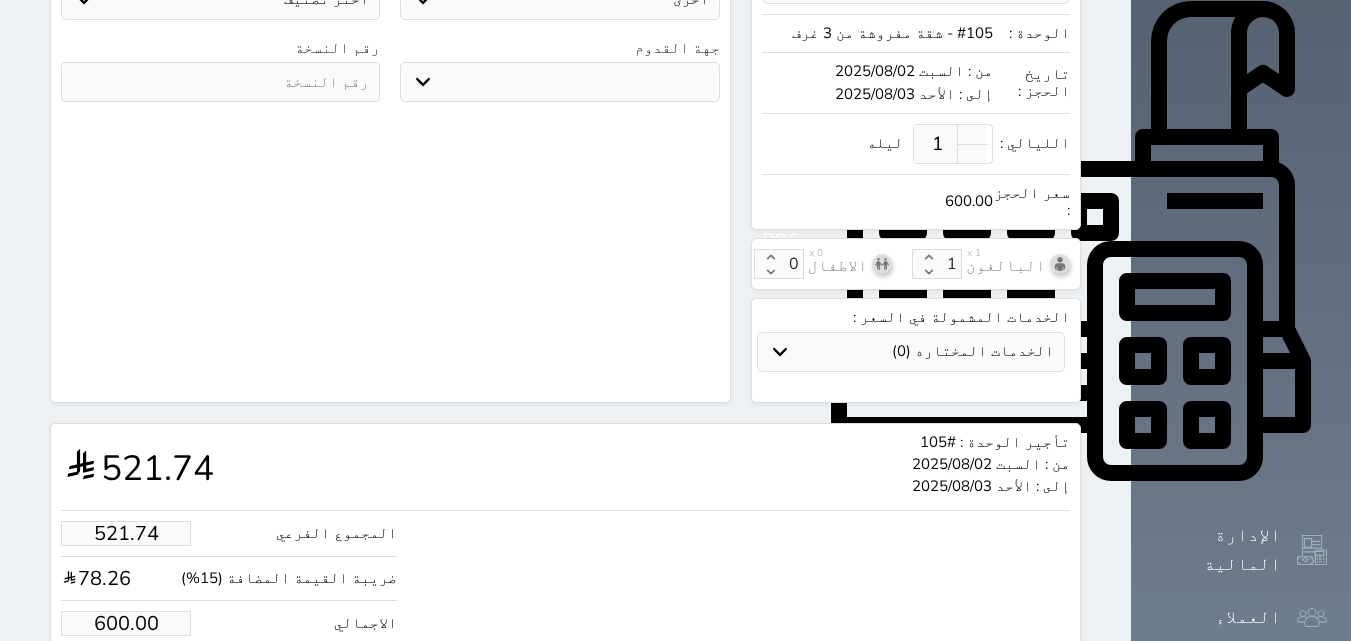 type on "1042911527" 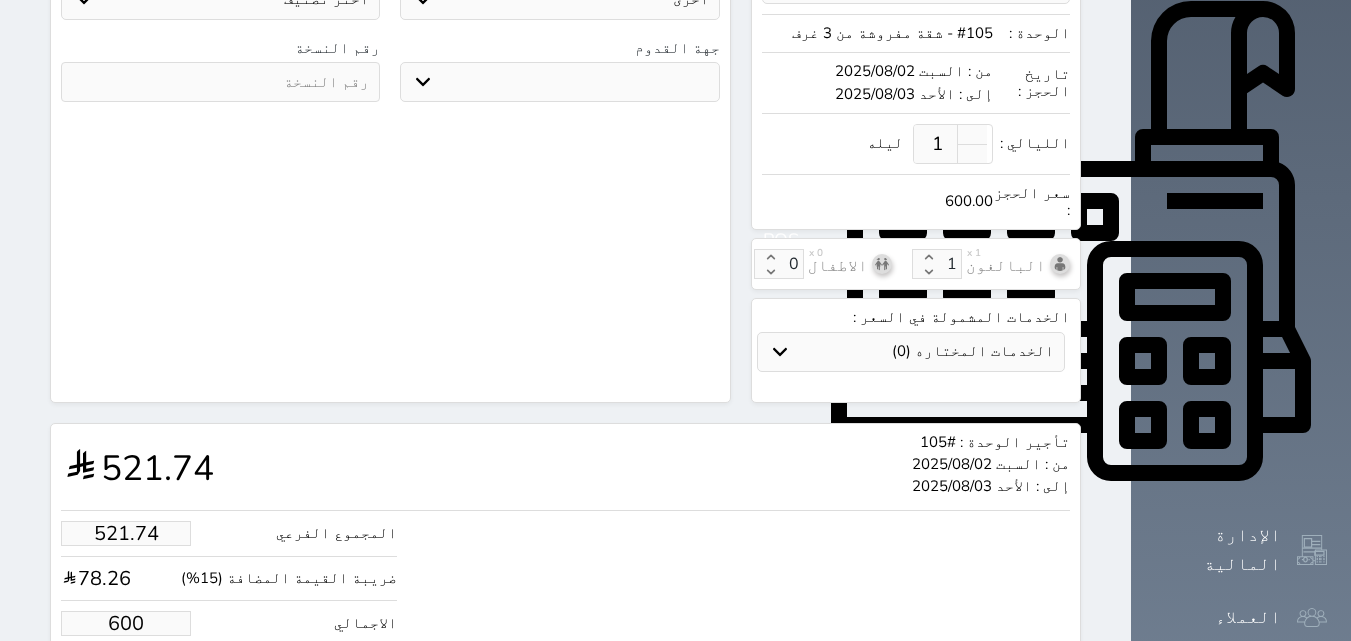 type on "52.17" 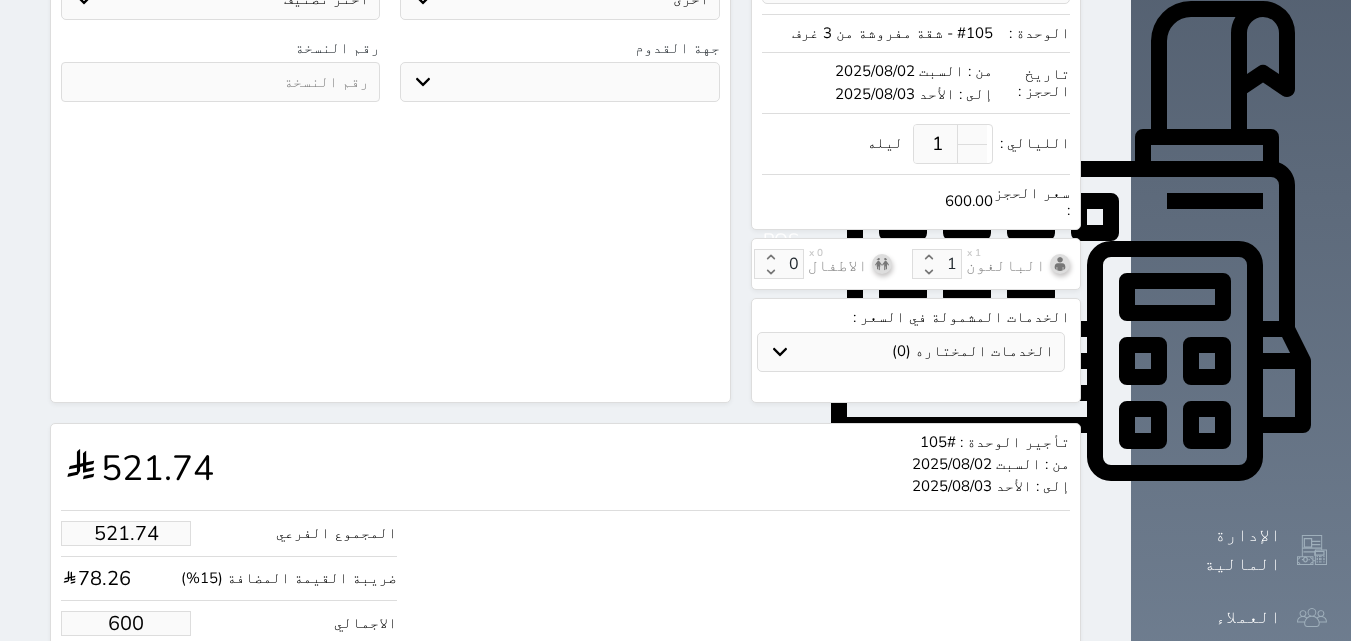 type on "60" 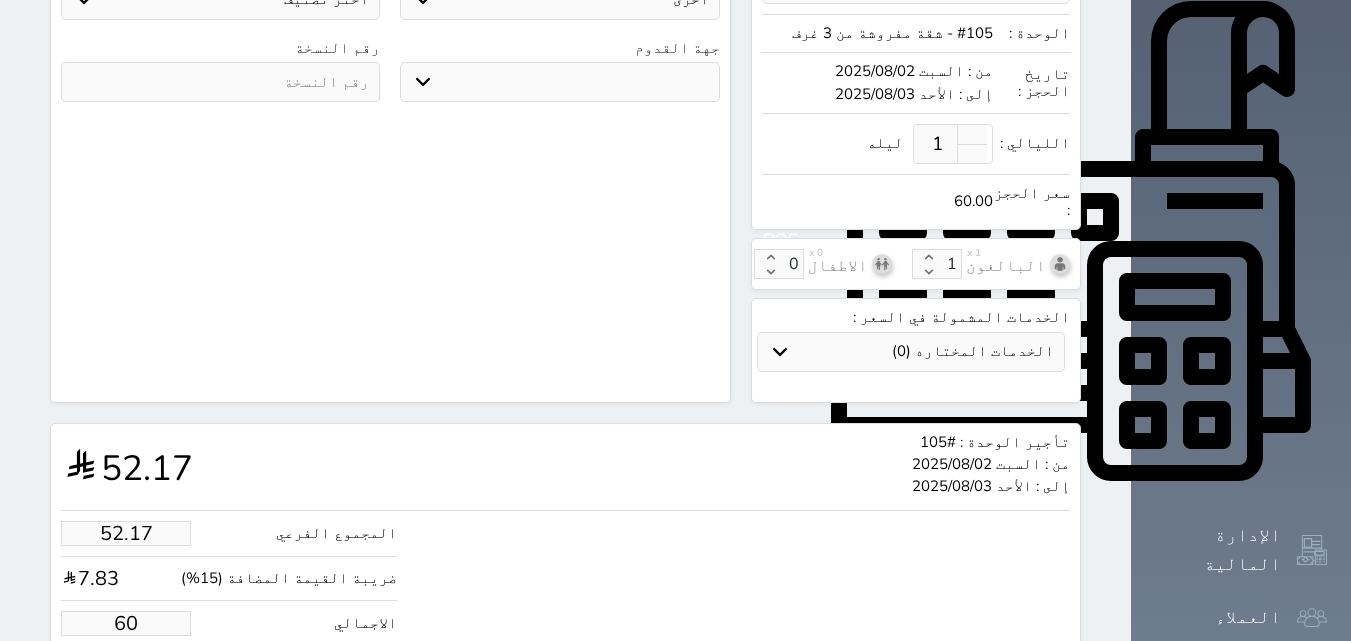 type on "5.22" 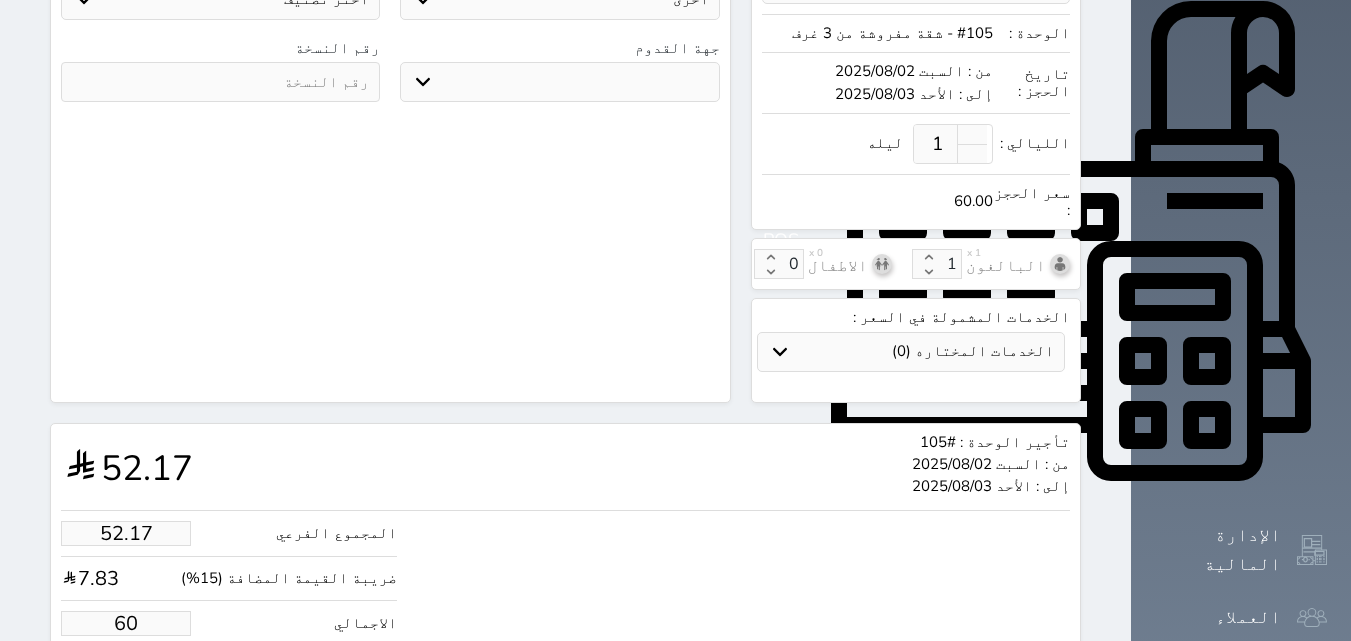 type on "6" 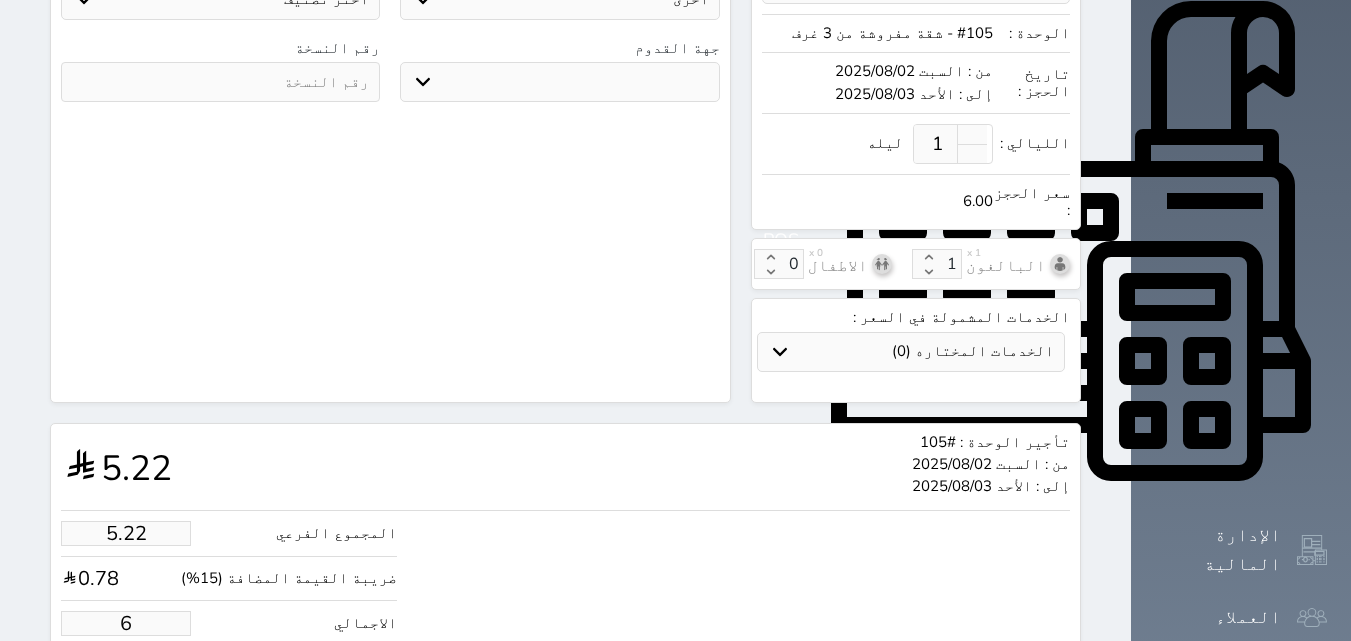 type on "1.00" 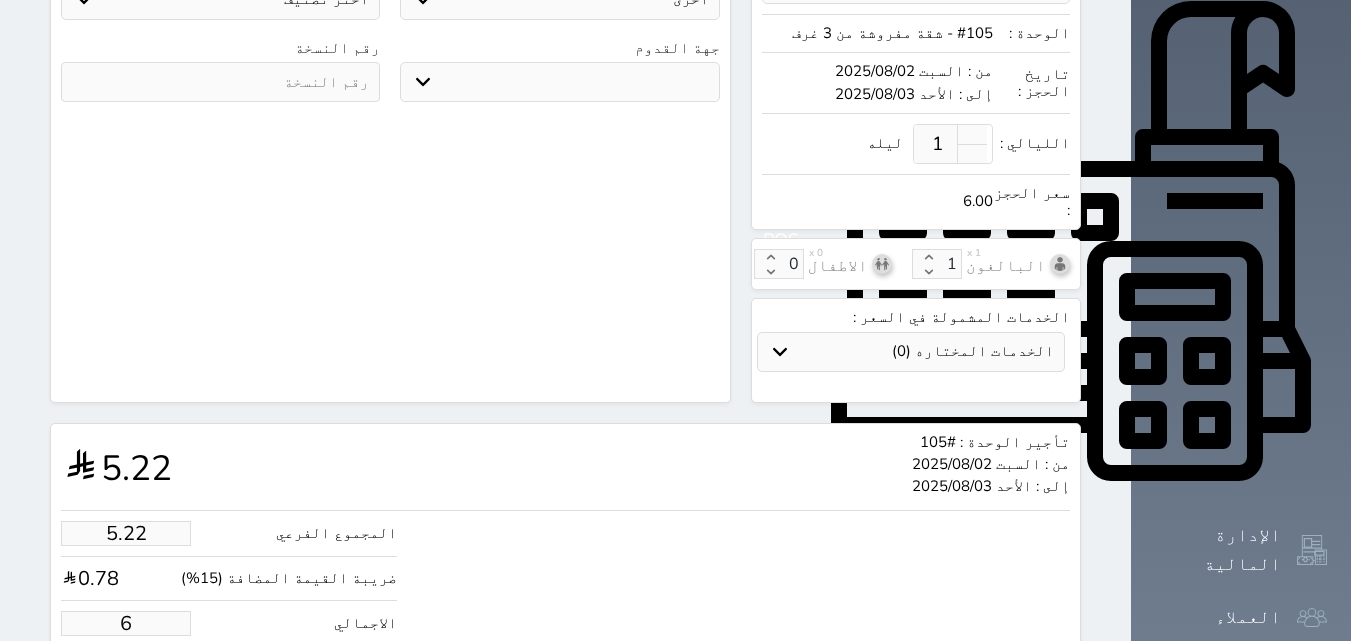 type on "1.15" 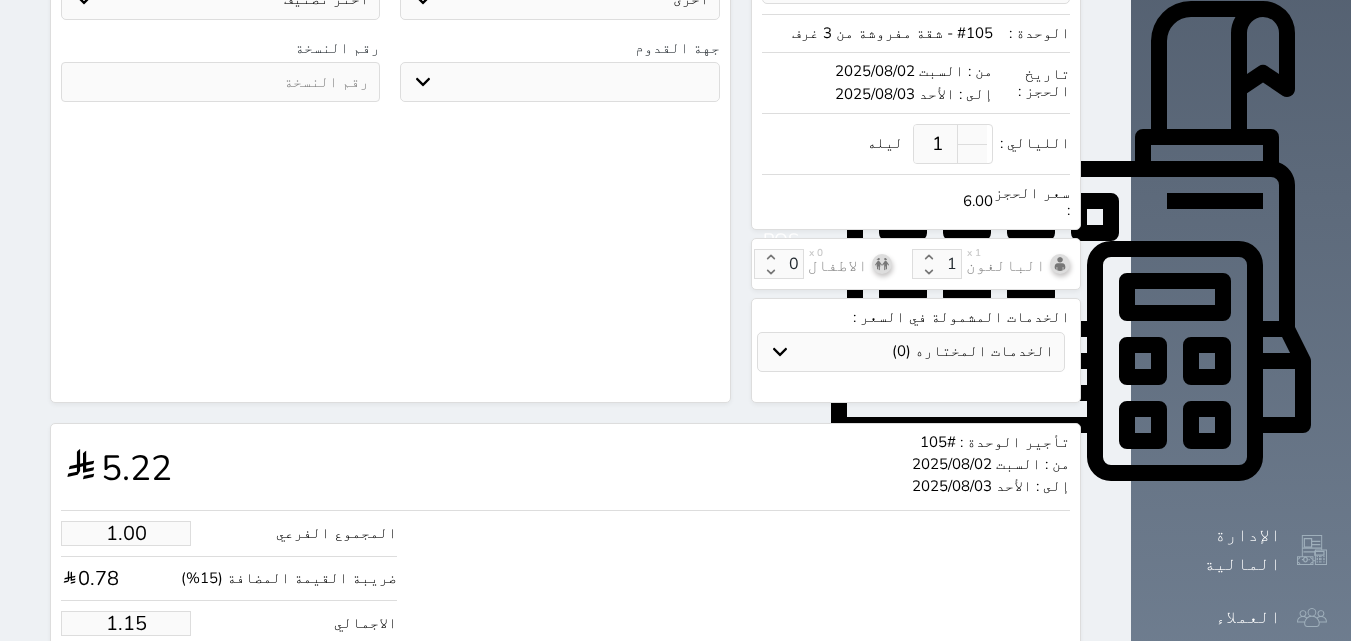 type on "1.1" 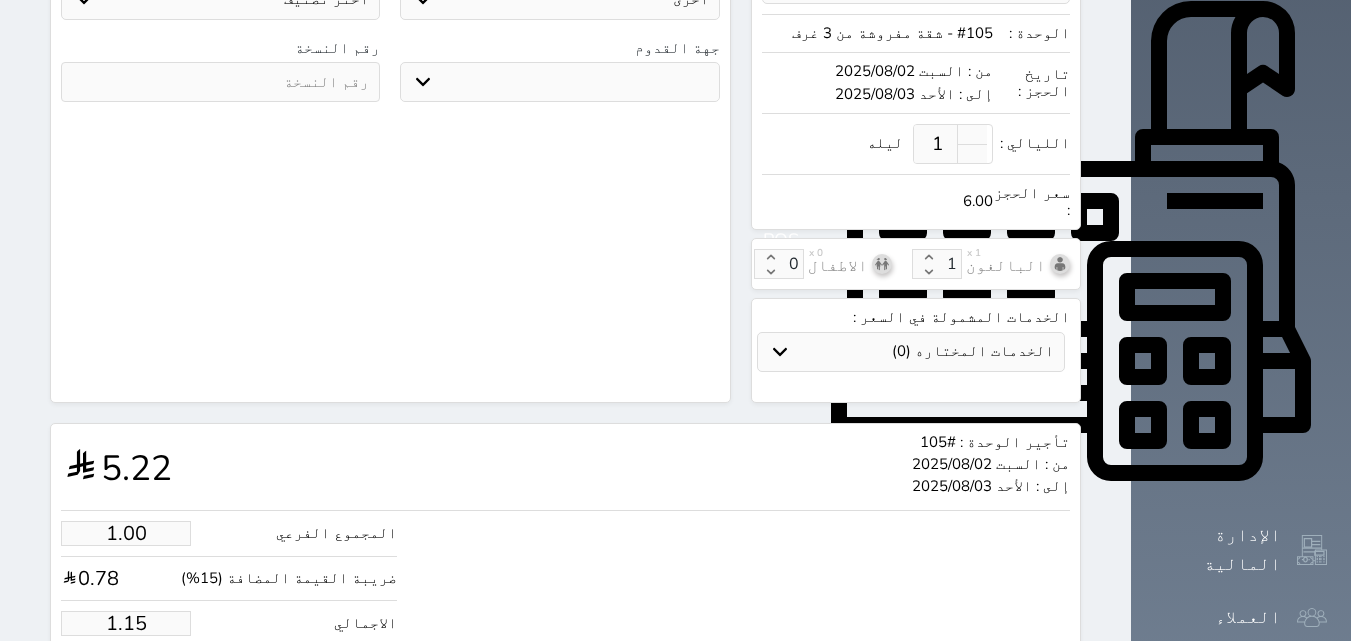 select 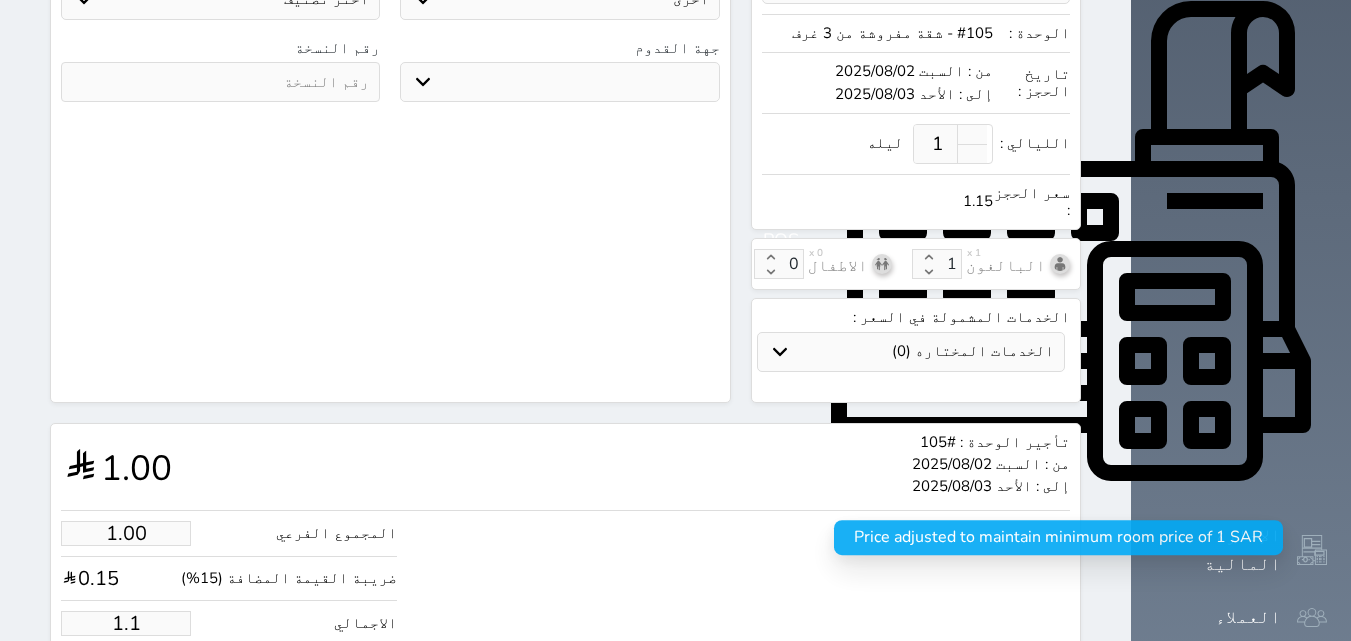 type on "1." 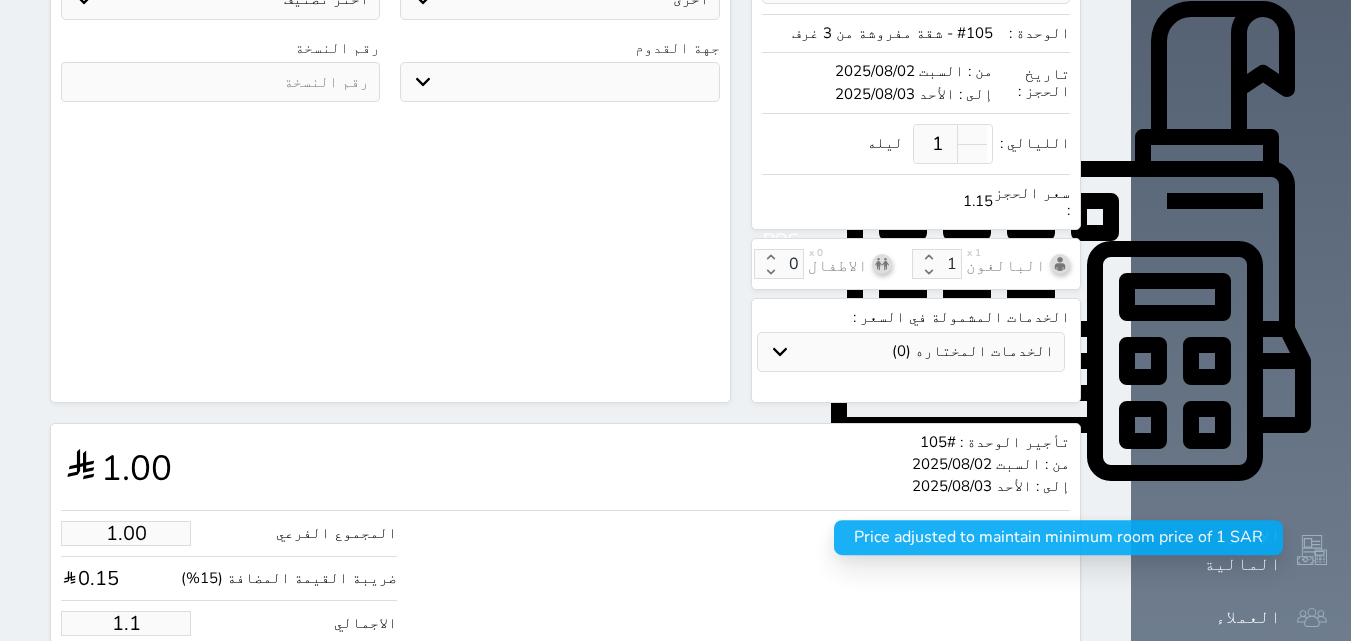select 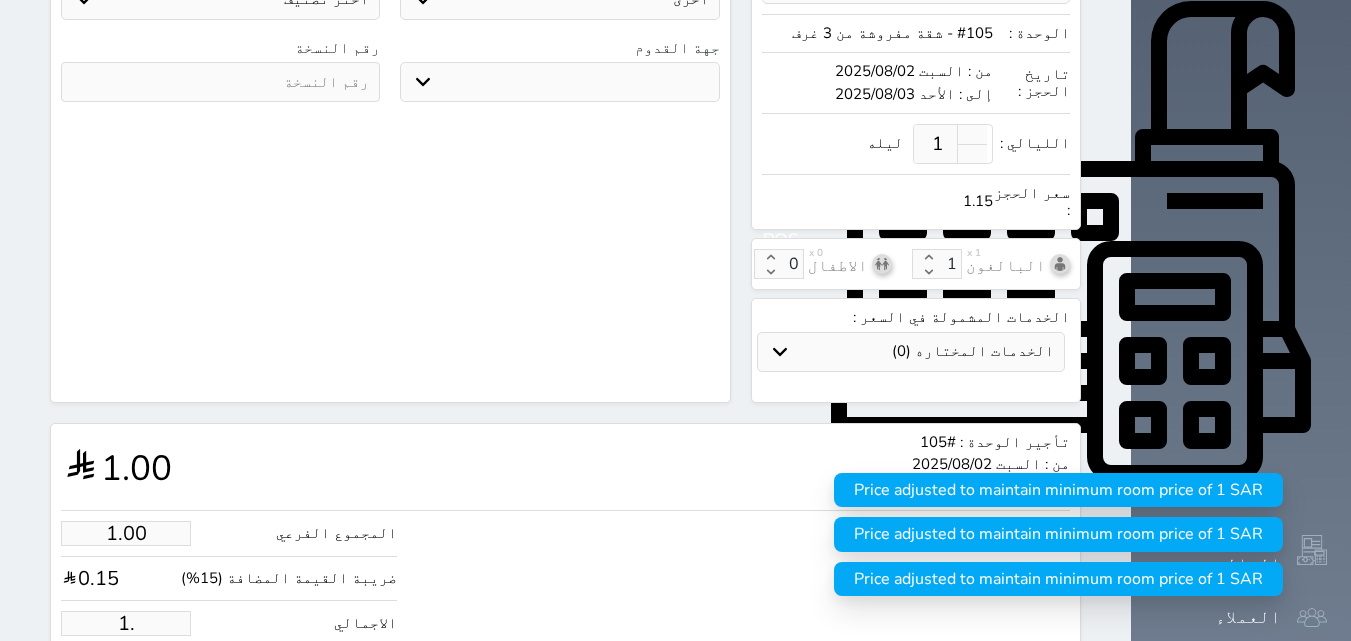 type on "1" 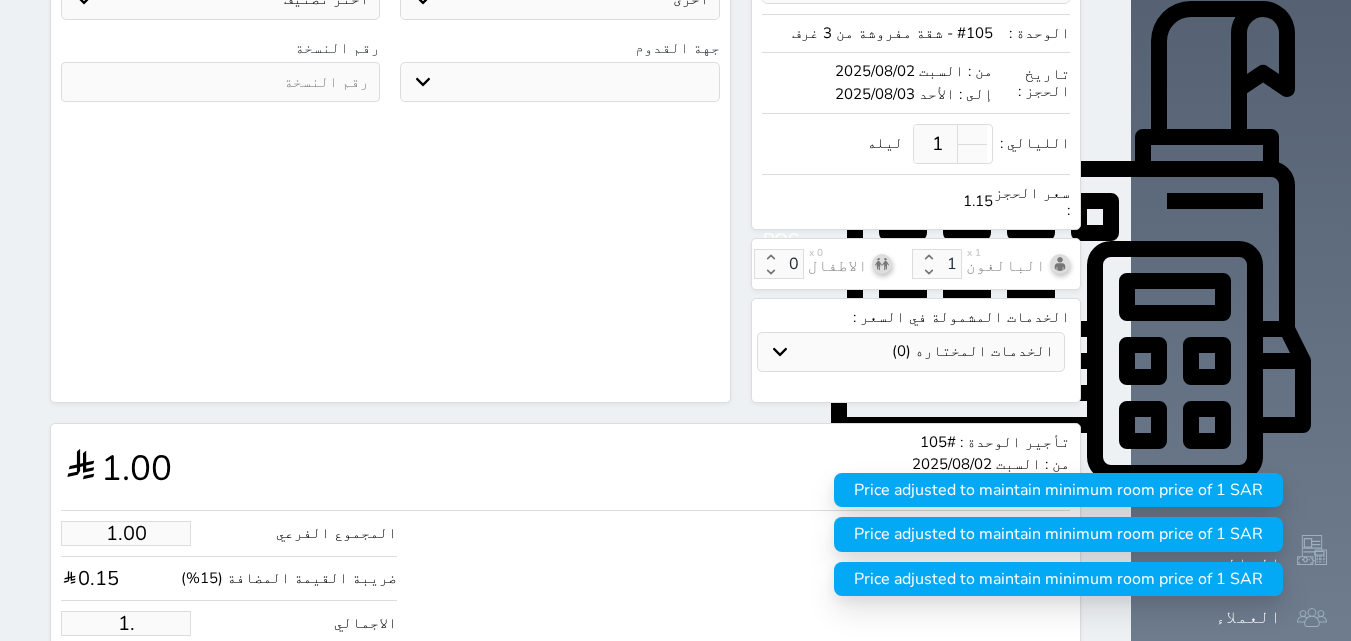 select 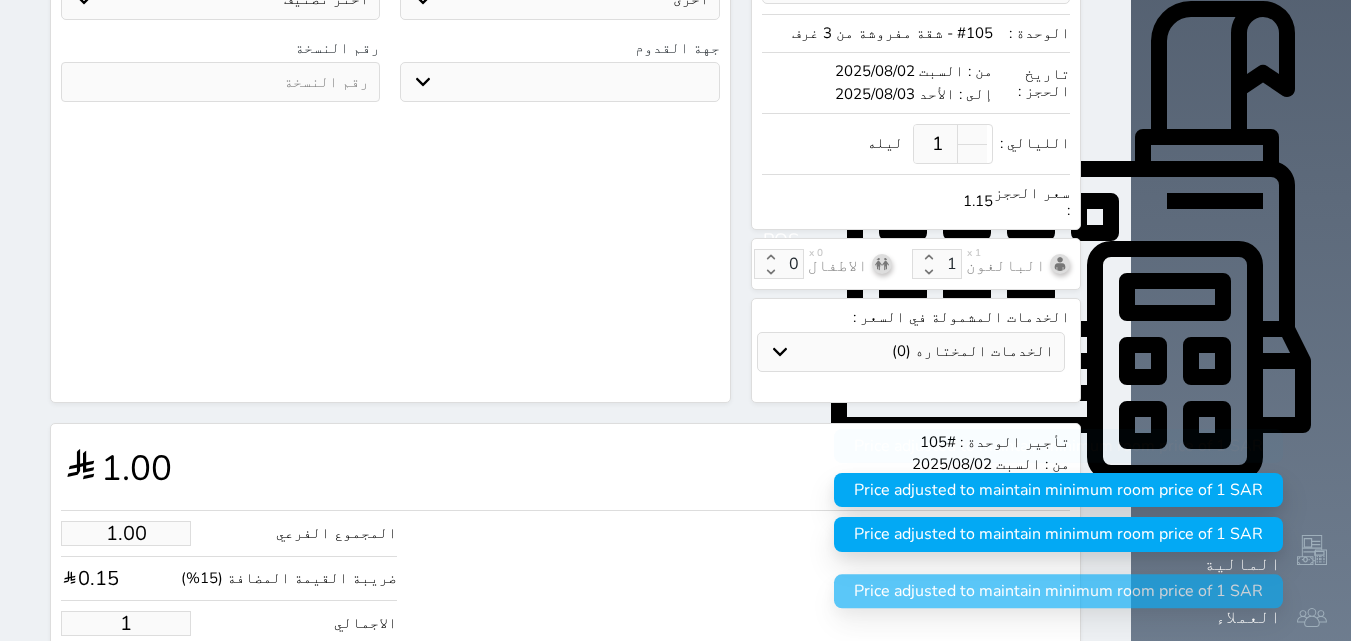 type 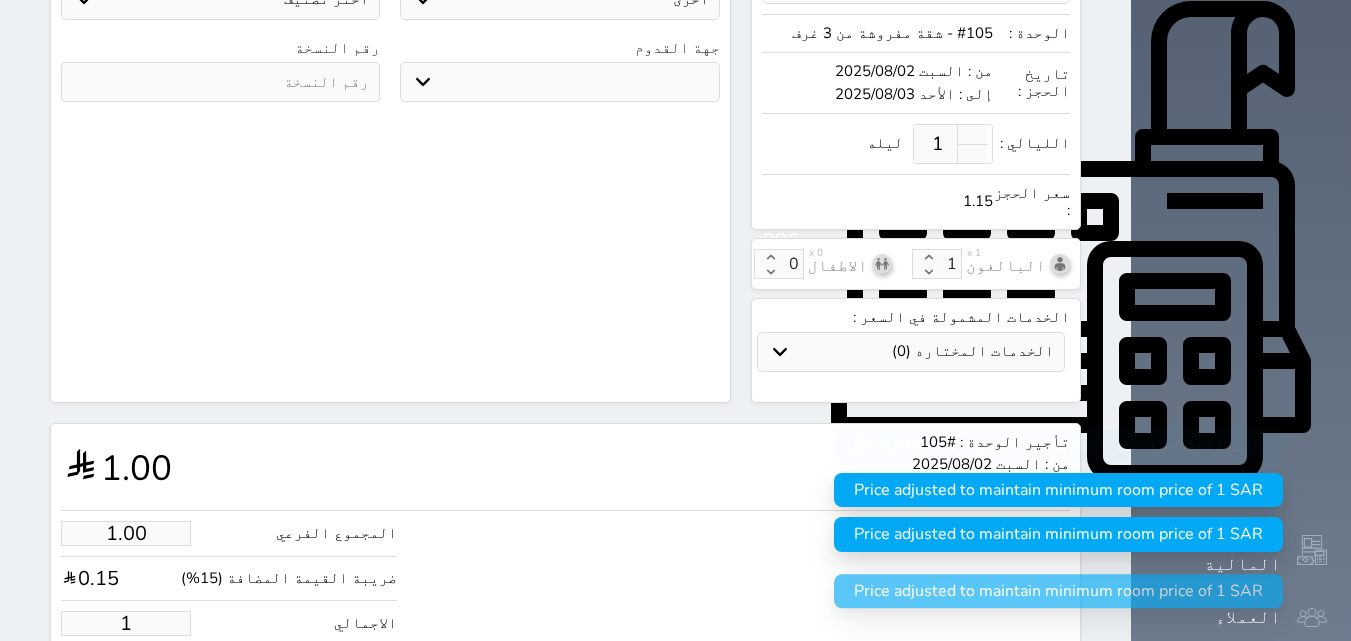 select 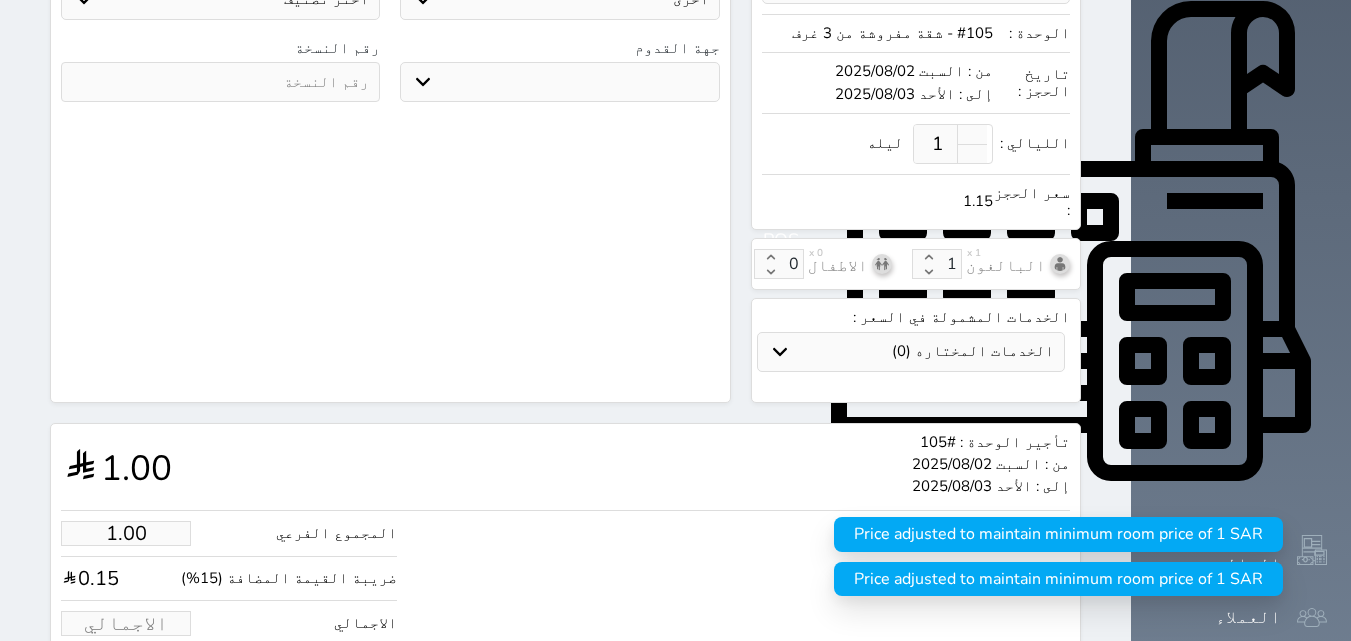 type on "1.74" 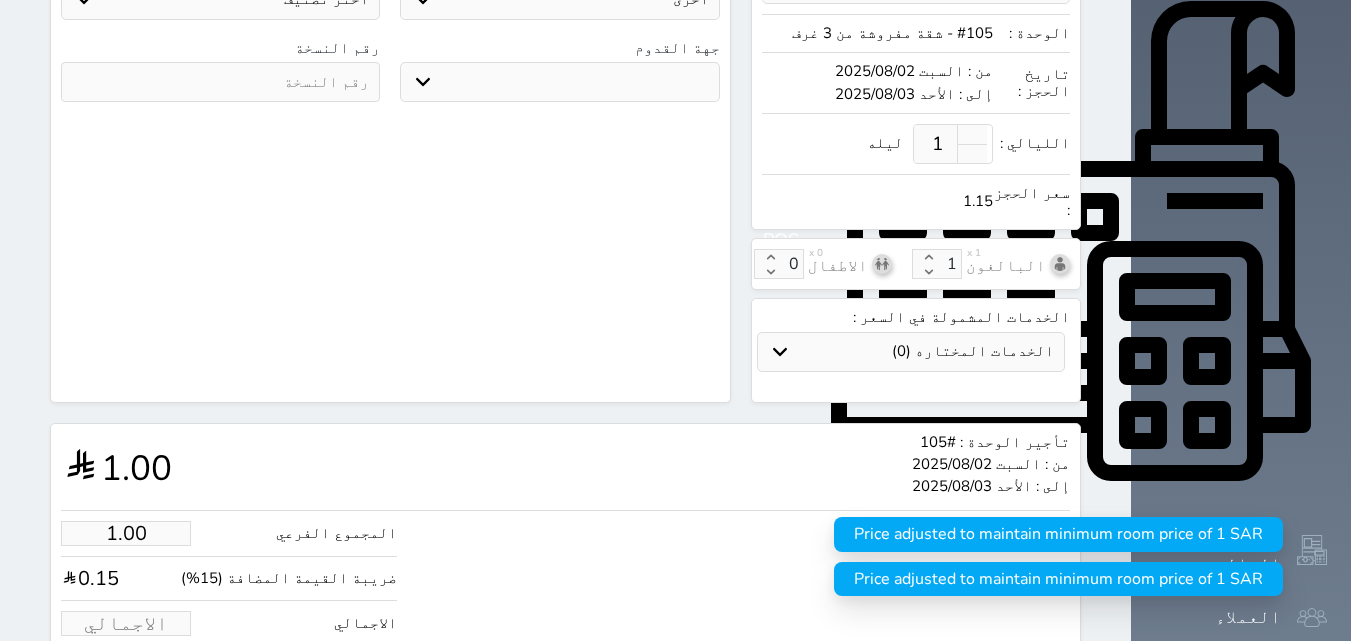 type on "2" 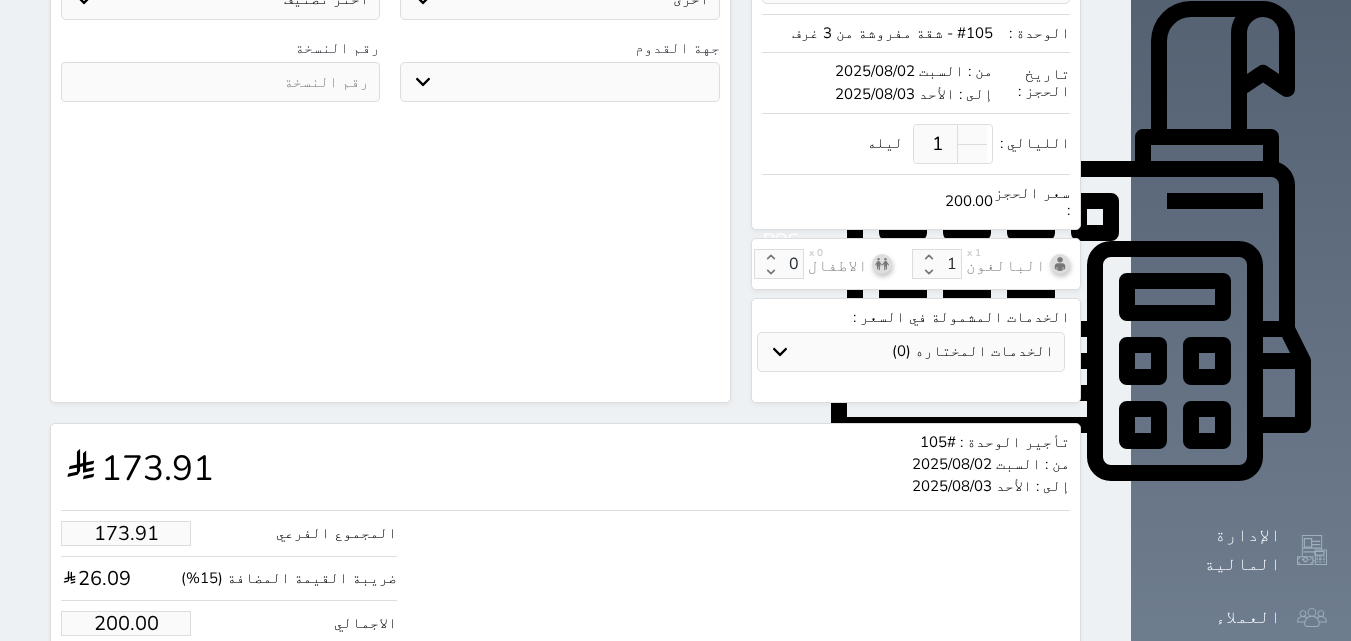 click on "حجز" at bounding box center [149, 684] 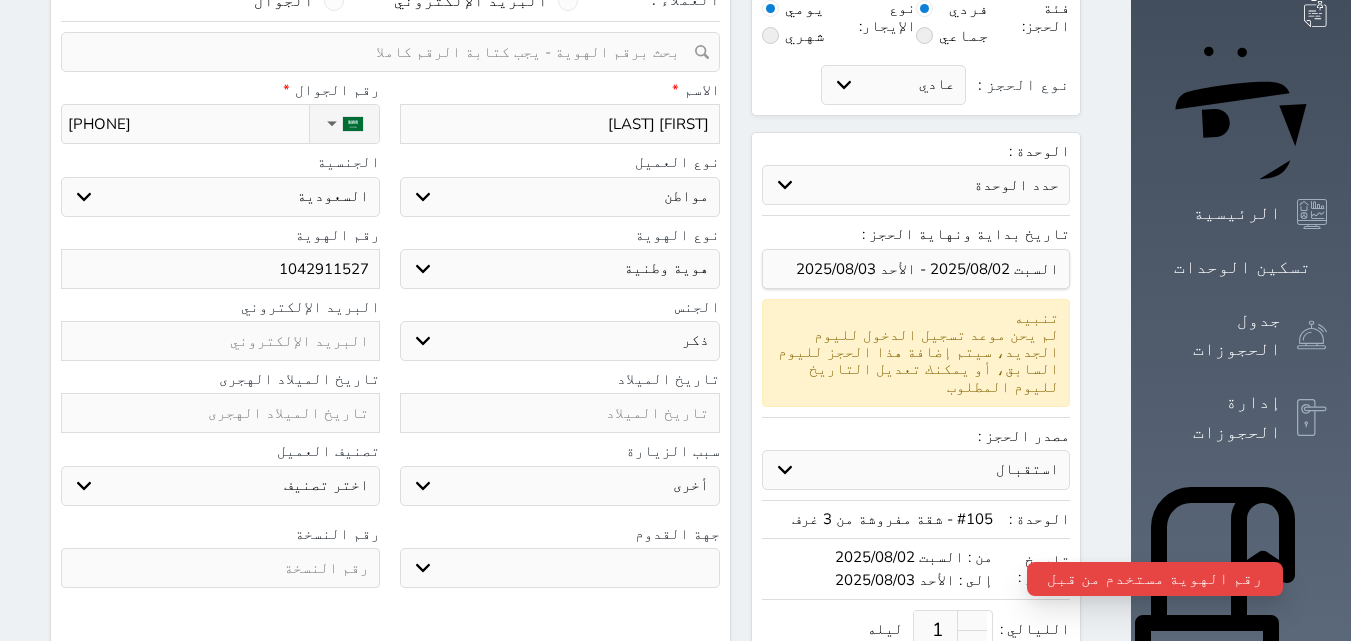 scroll, scrollTop: 0, scrollLeft: 0, axis: both 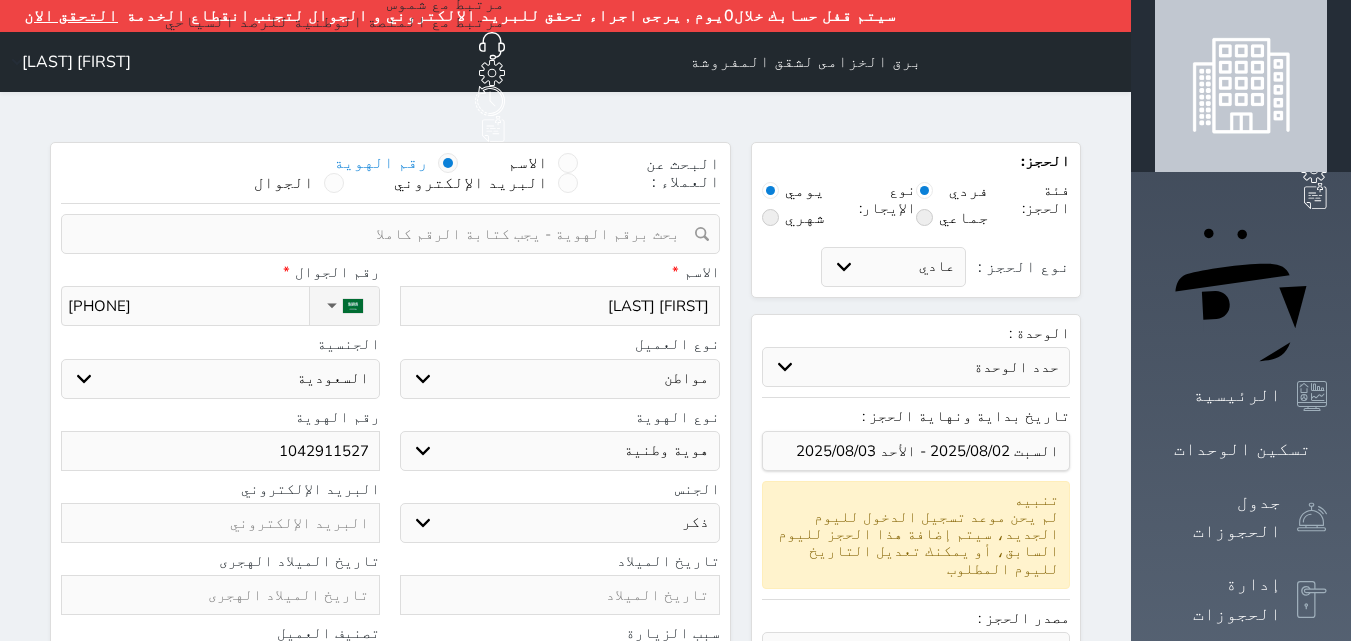 click on "رقم الهوية" at bounding box center [381, 163] 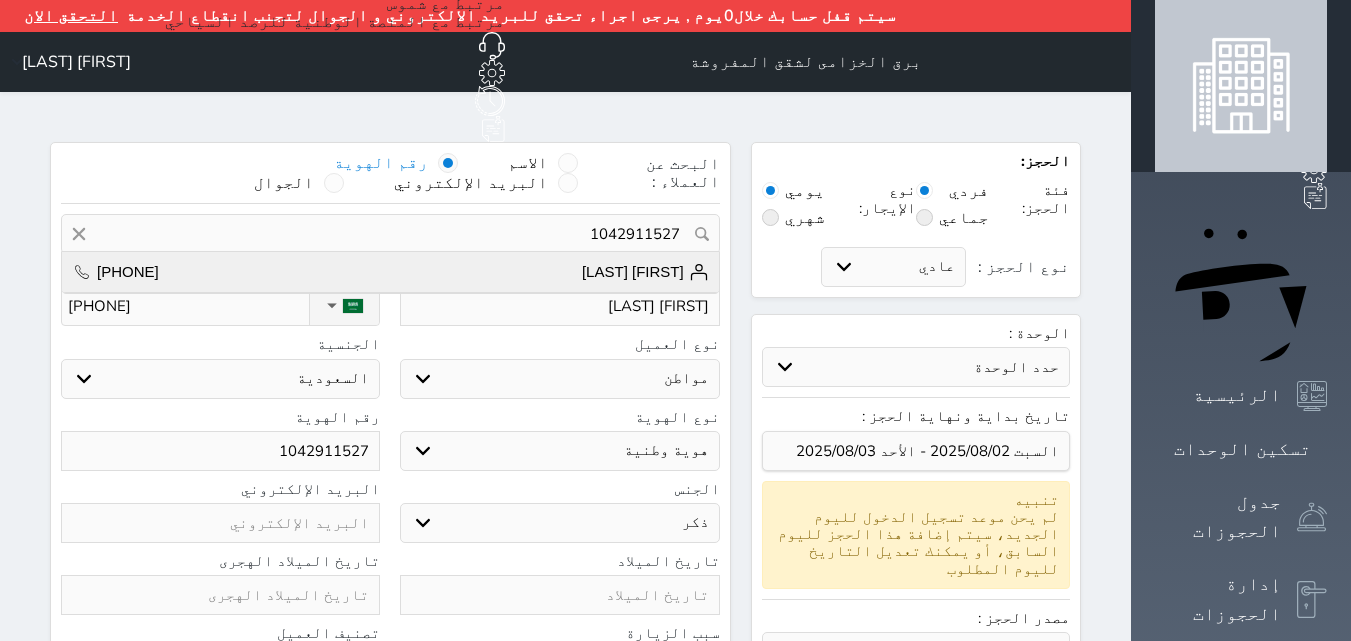 click on "[FIRST] [LAST]   [PHONE]" at bounding box center (390, 272) 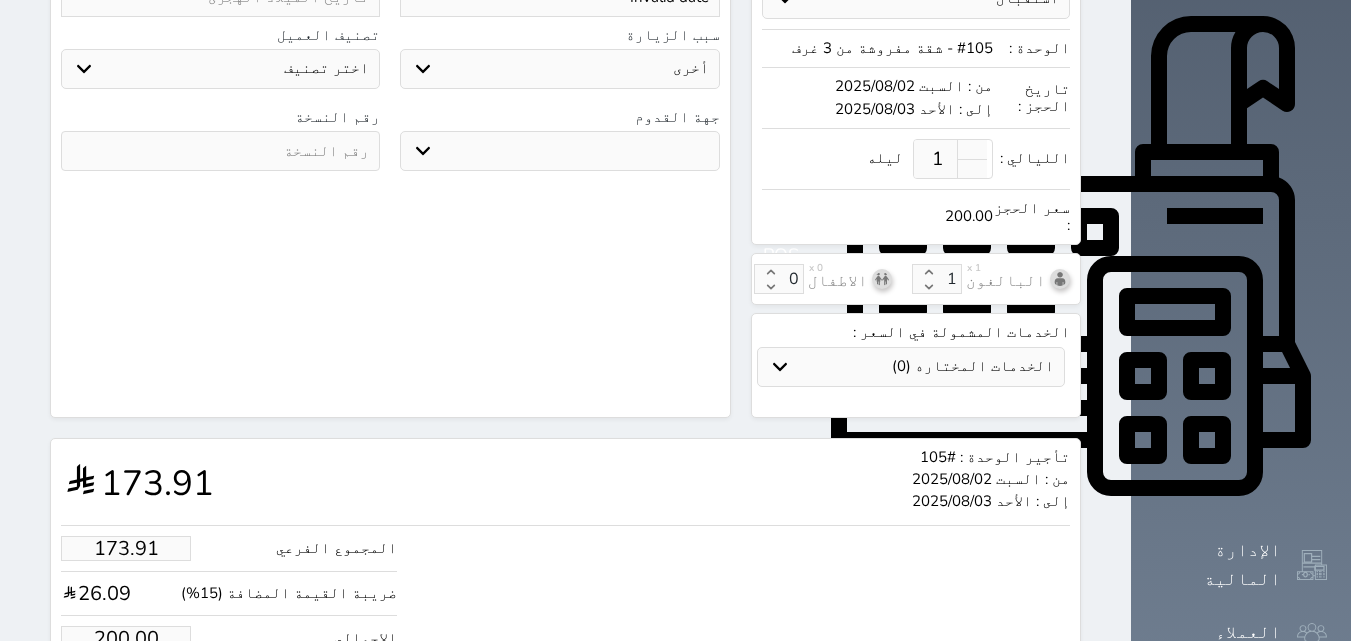scroll, scrollTop: 668, scrollLeft: 0, axis: vertical 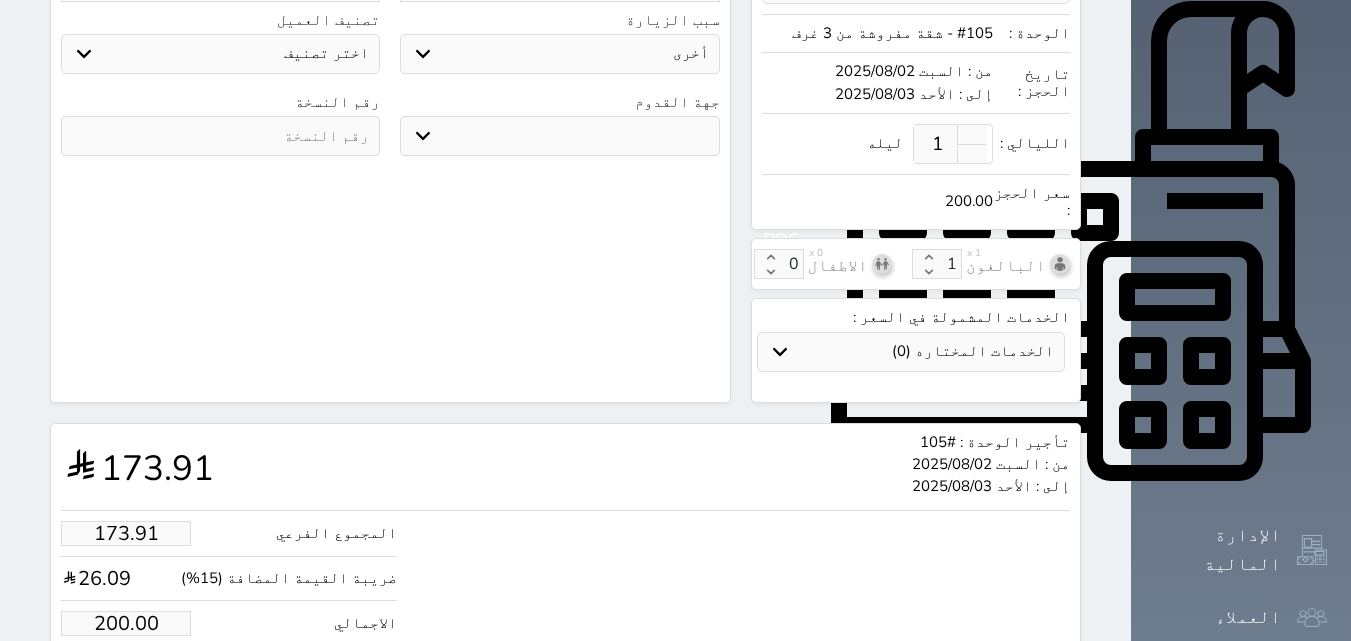click on "حجز" at bounding box center [149, 684] 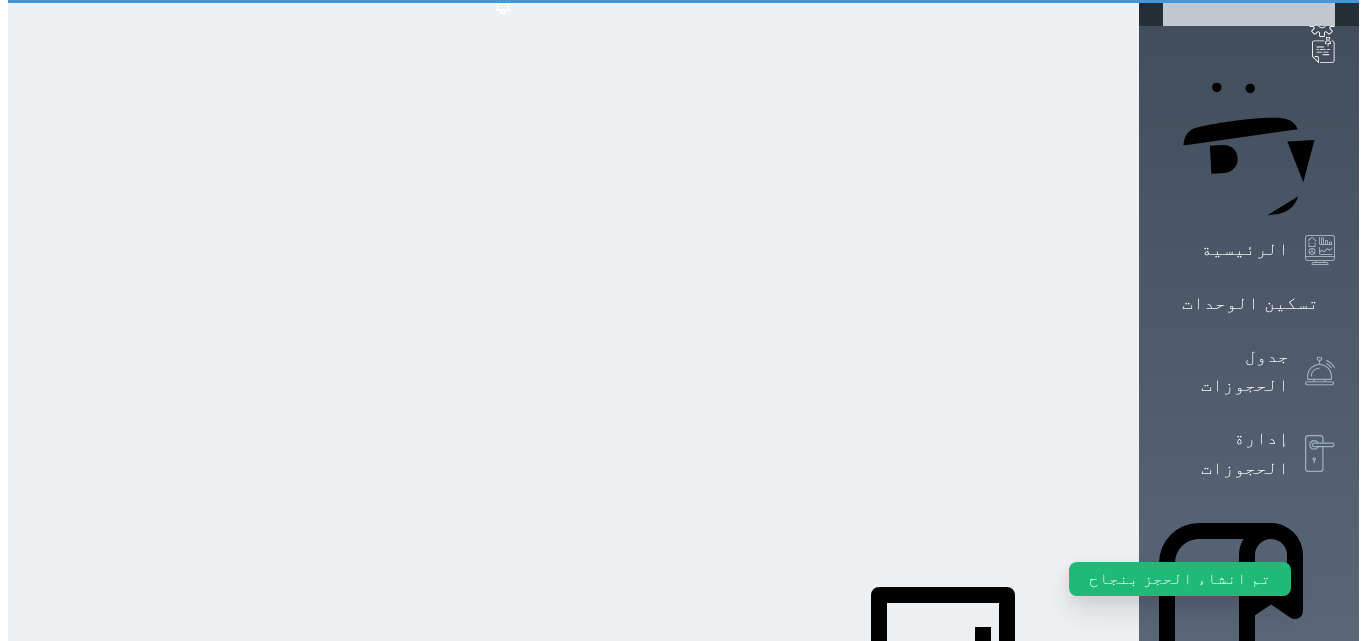 scroll, scrollTop: 0, scrollLeft: 0, axis: both 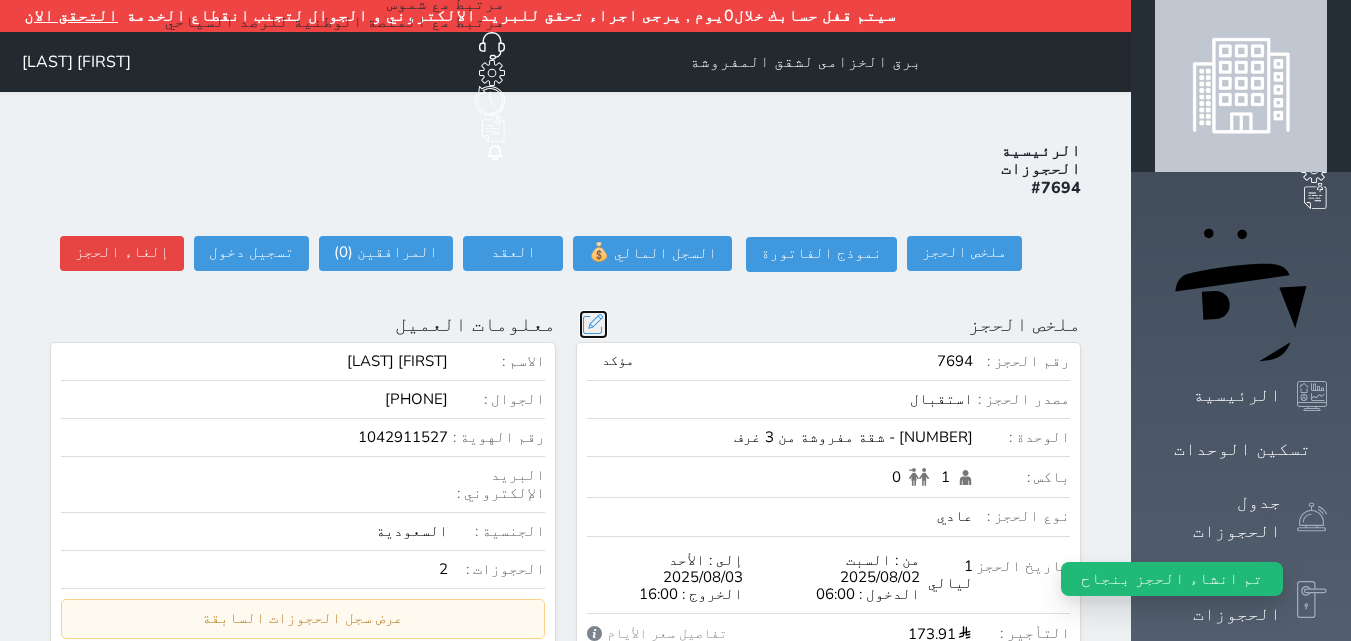 click at bounding box center (593, 324) 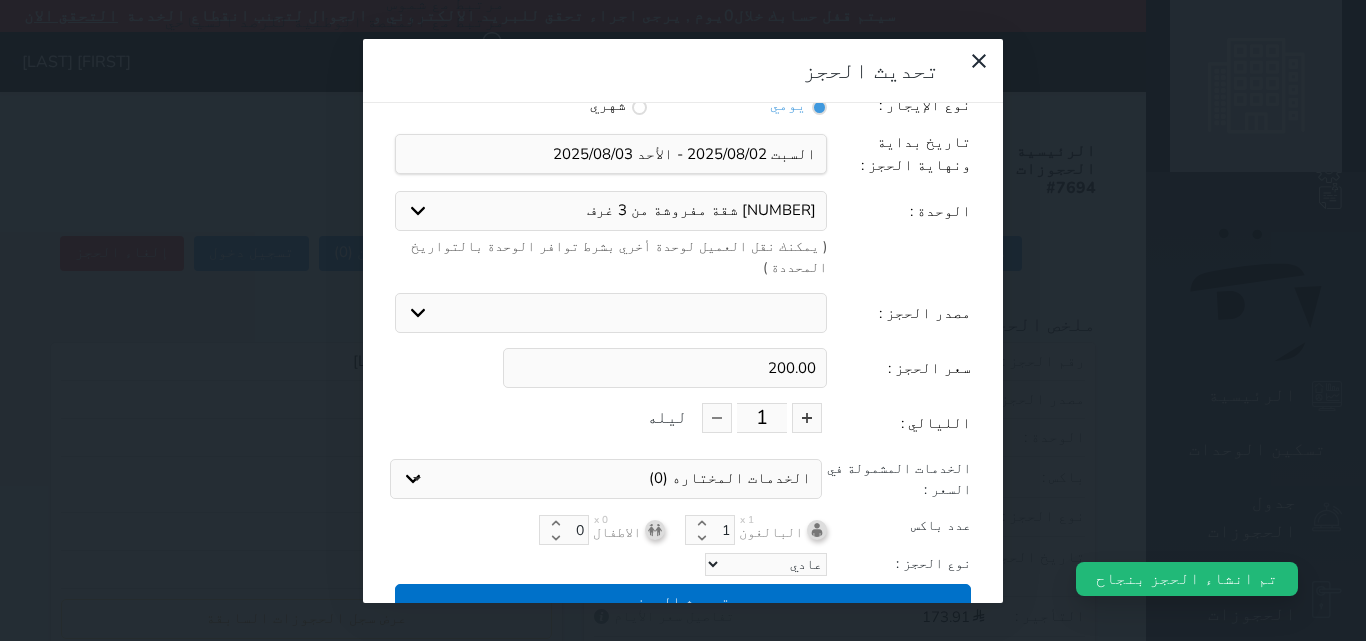 scroll, scrollTop: 45, scrollLeft: 0, axis: vertical 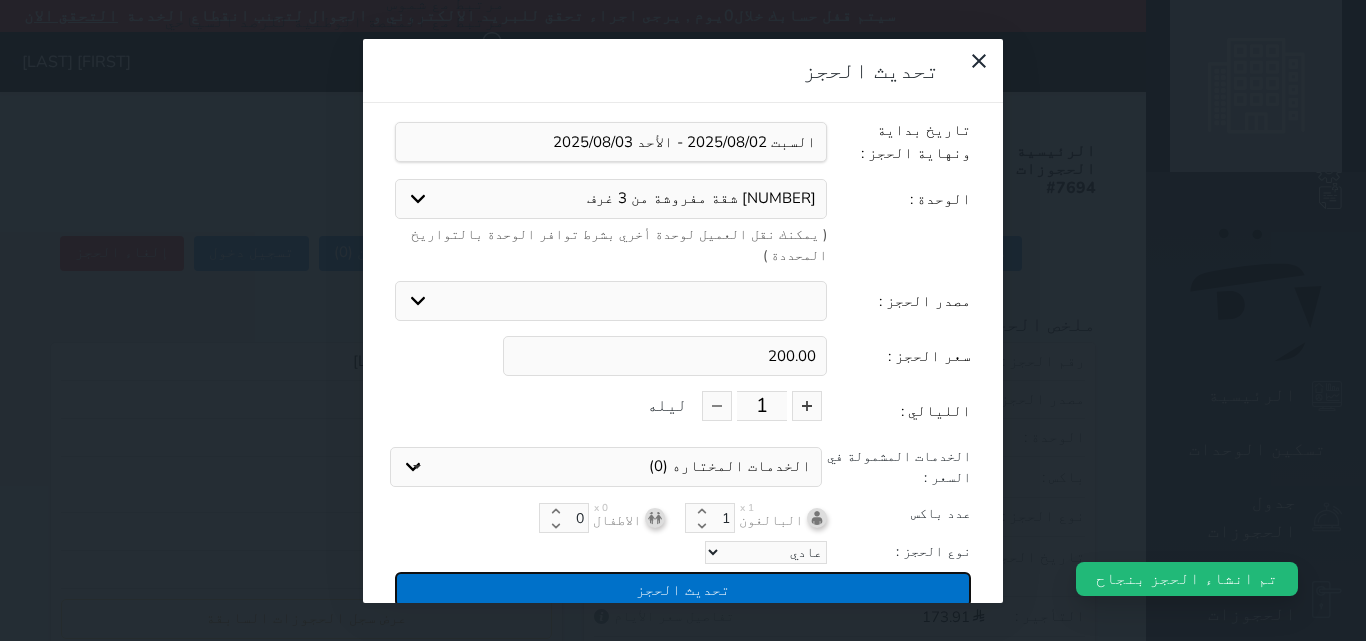 click on "تحديث الحجز" at bounding box center (683, 589) 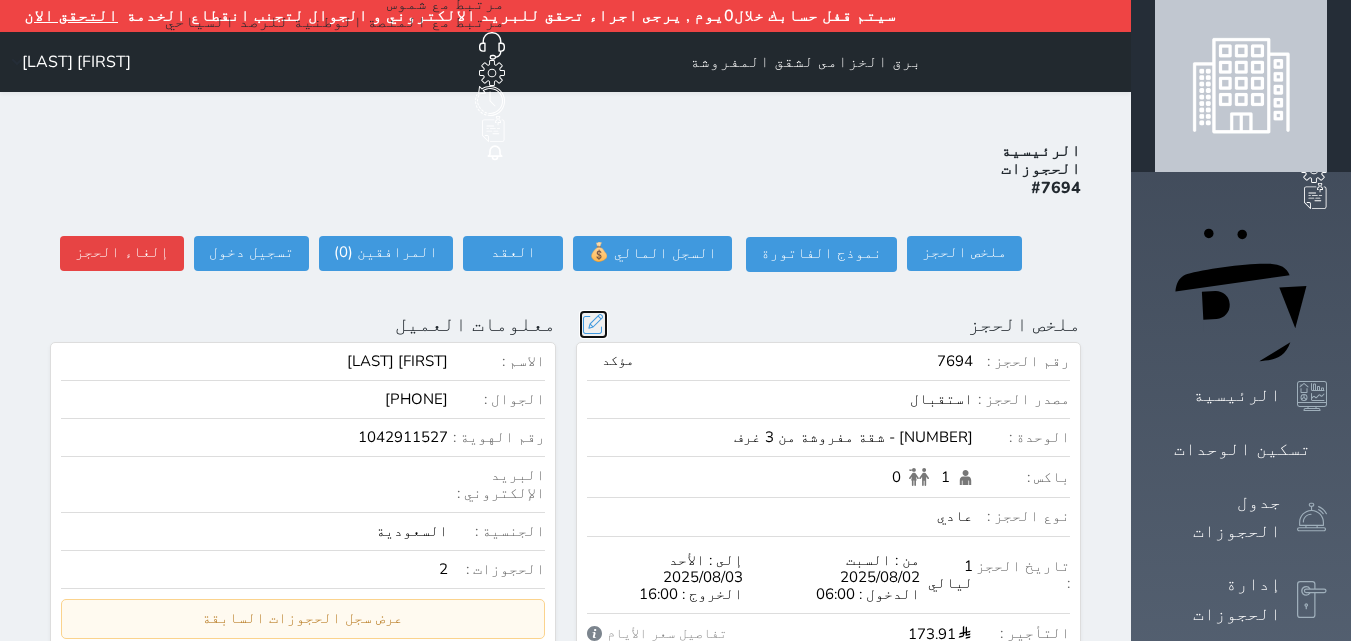click at bounding box center (593, 324) 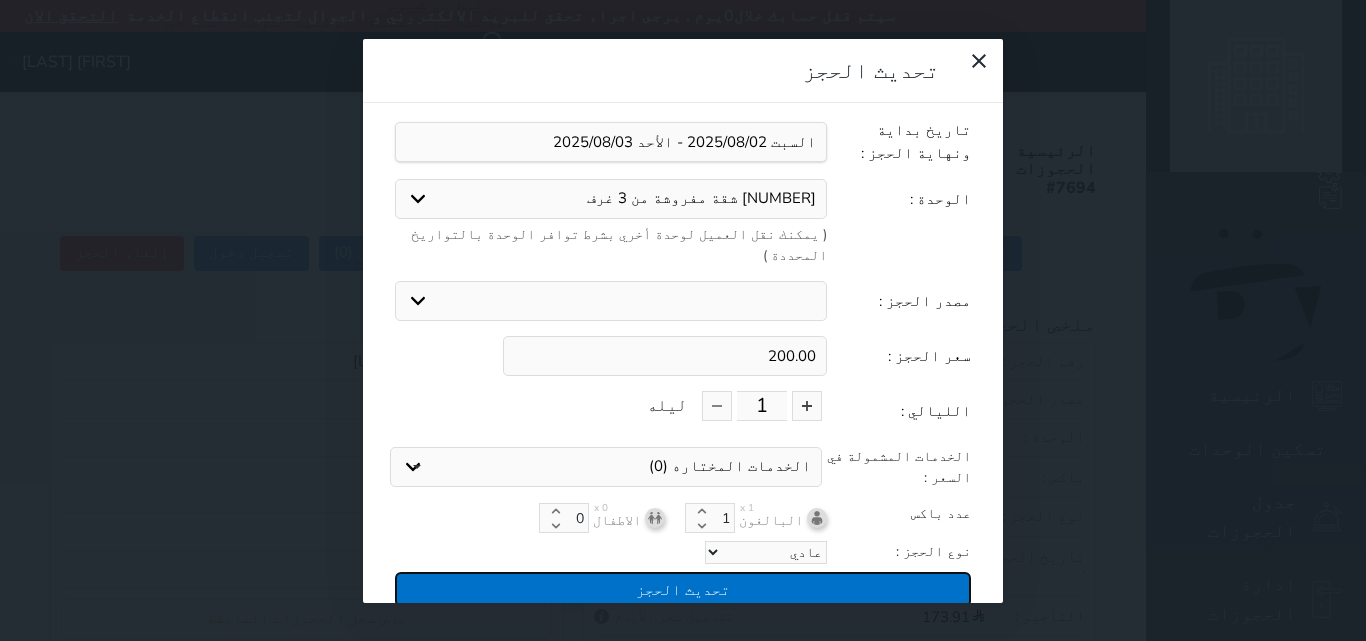 click on "تحديث الحجز" at bounding box center [683, 589] 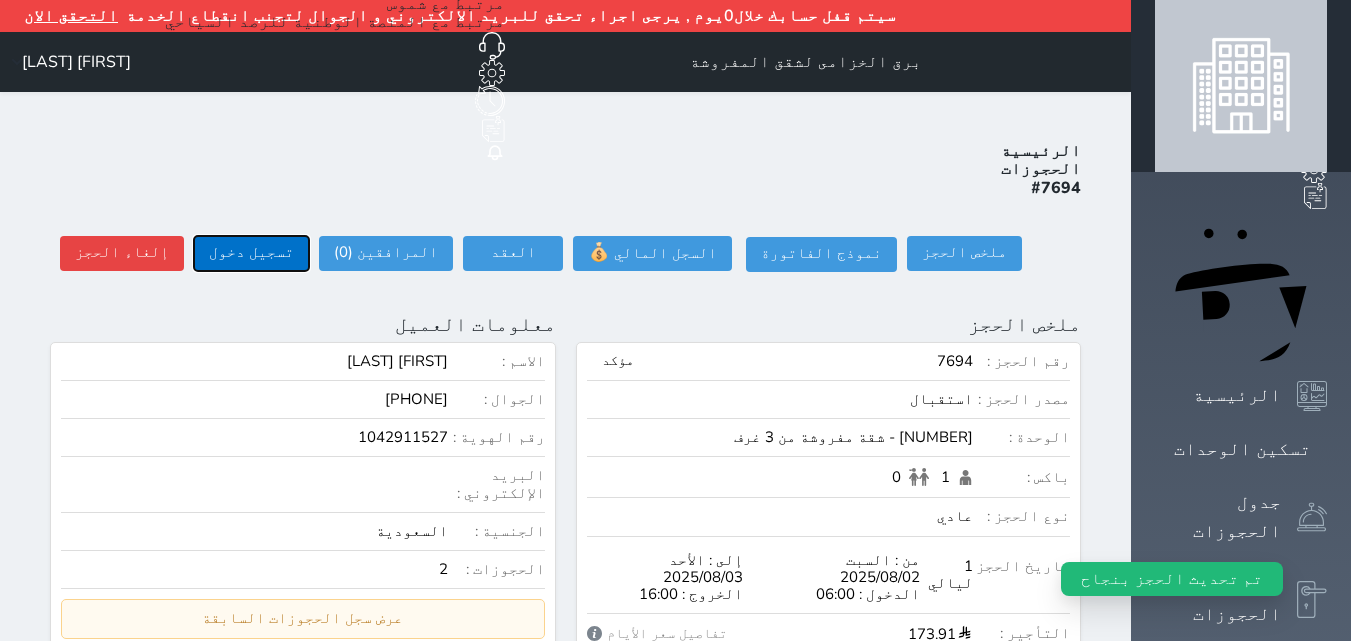 click on "تسجيل دخول" at bounding box center (251, 253) 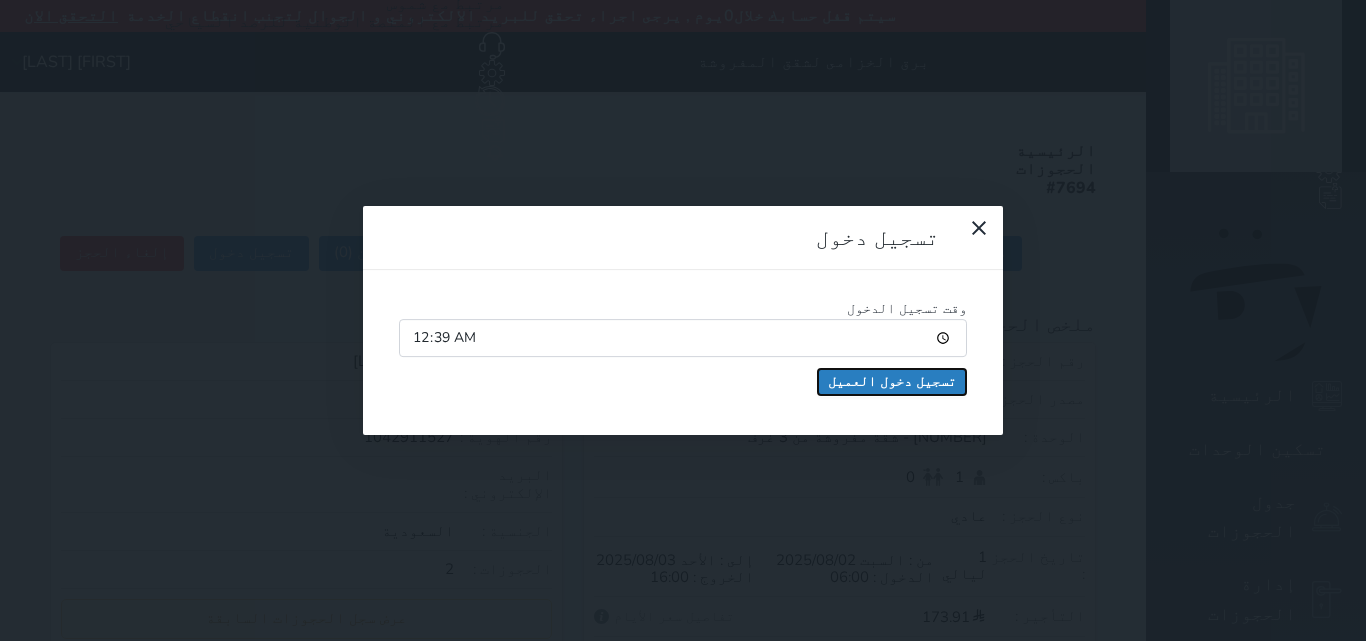 click on "تسجيل دخول العميل" at bounding box center (892, 382) 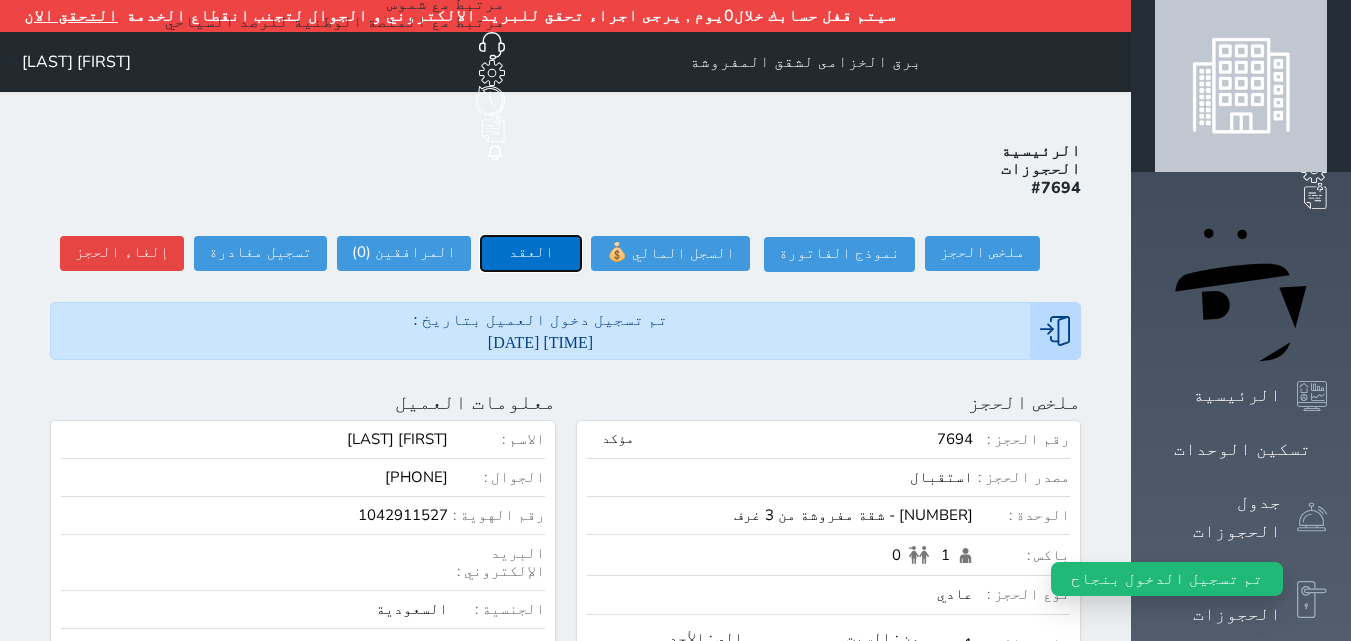 click on "العقد" at bounding box center [531, 253] 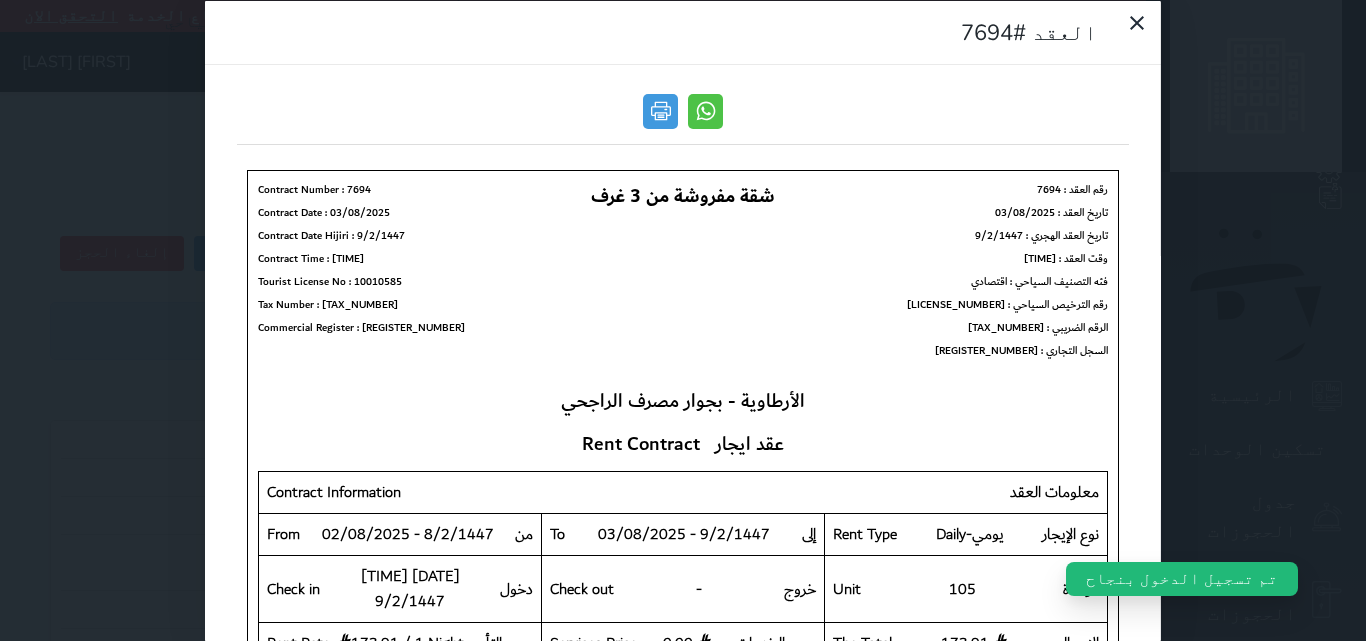 scroll, scrollTop: 0, scrollLeft: 0, axis: both 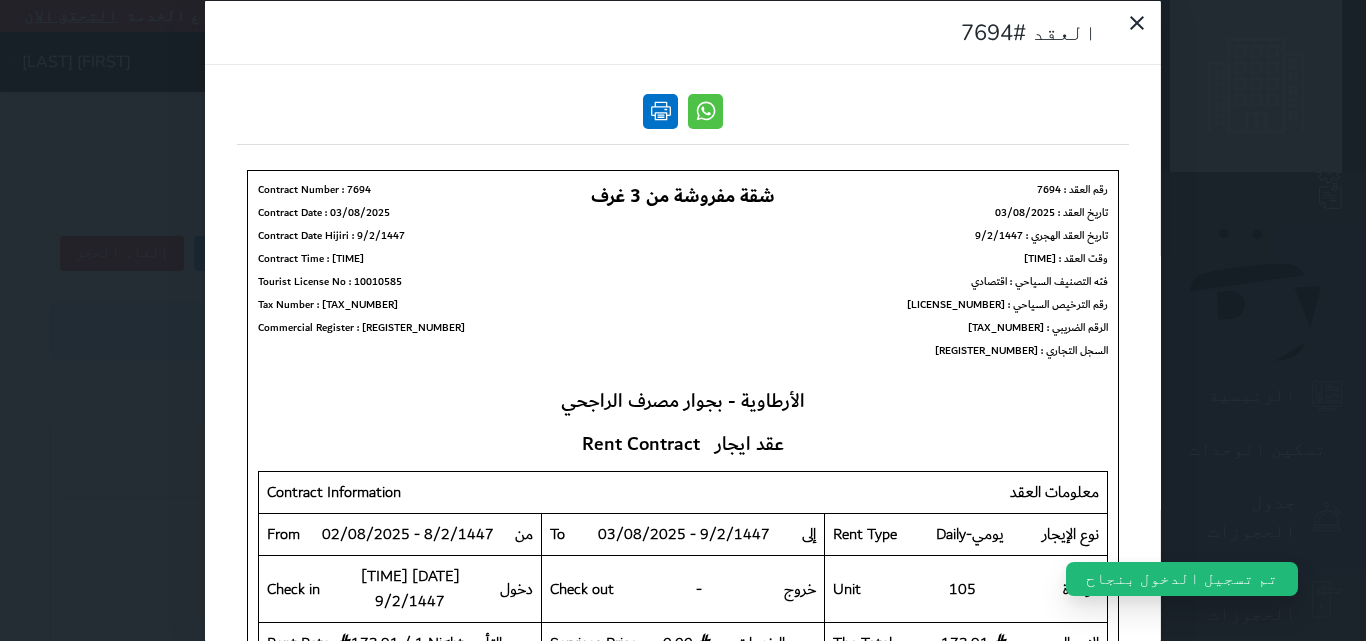 click at bounding box center (660, 110) 